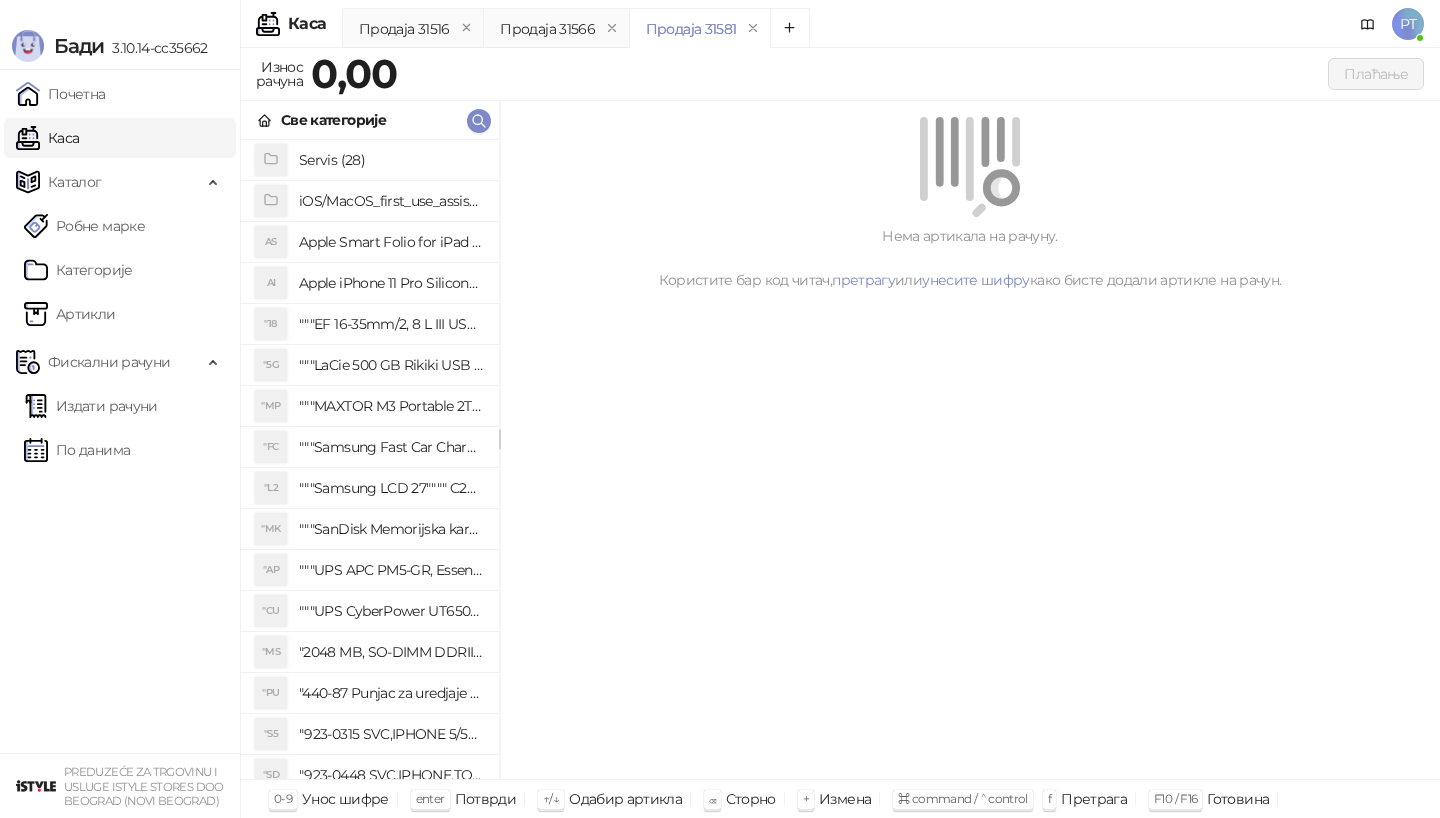 click 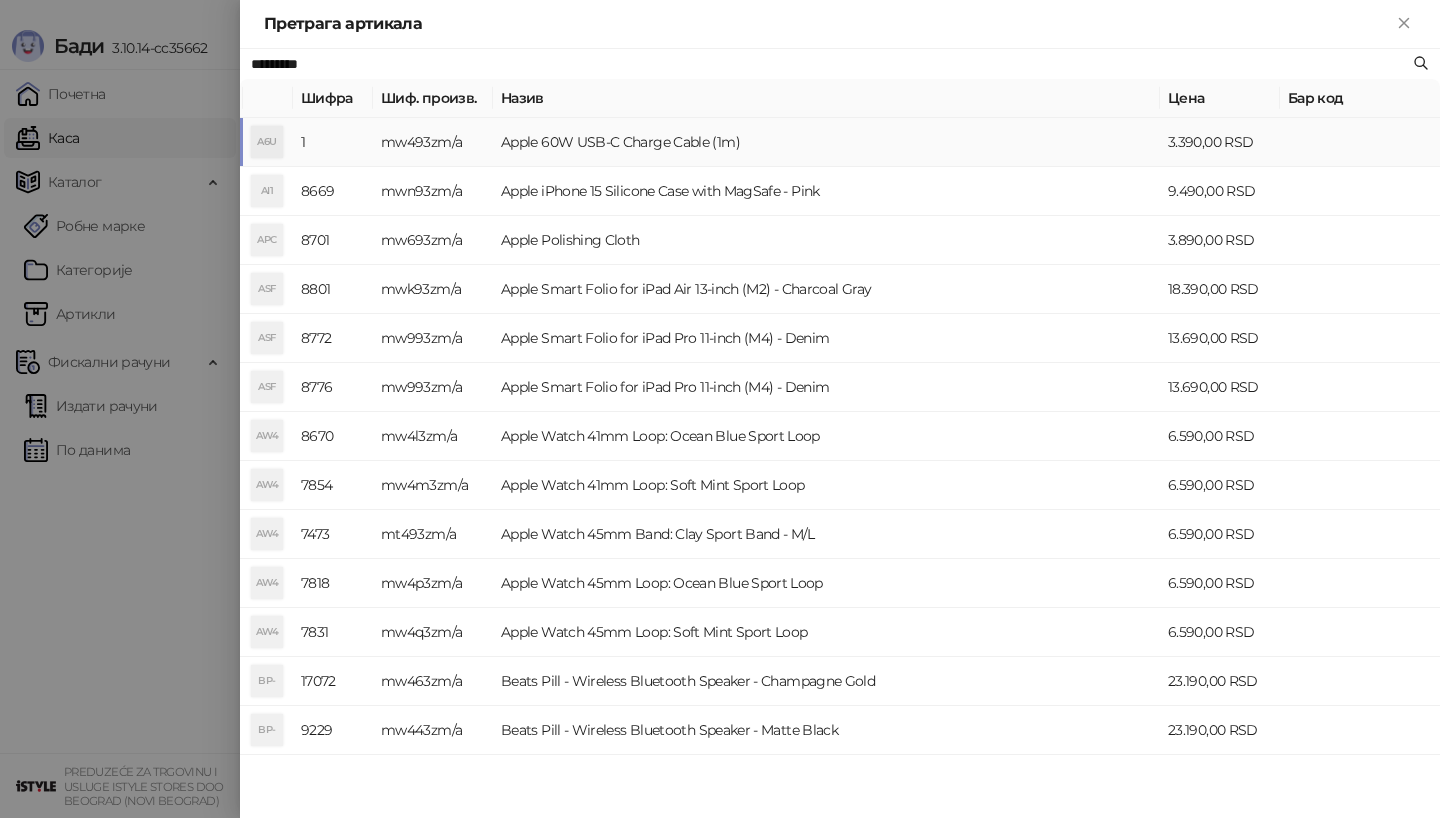 click on "A6U" at bounding box center [267, 142] 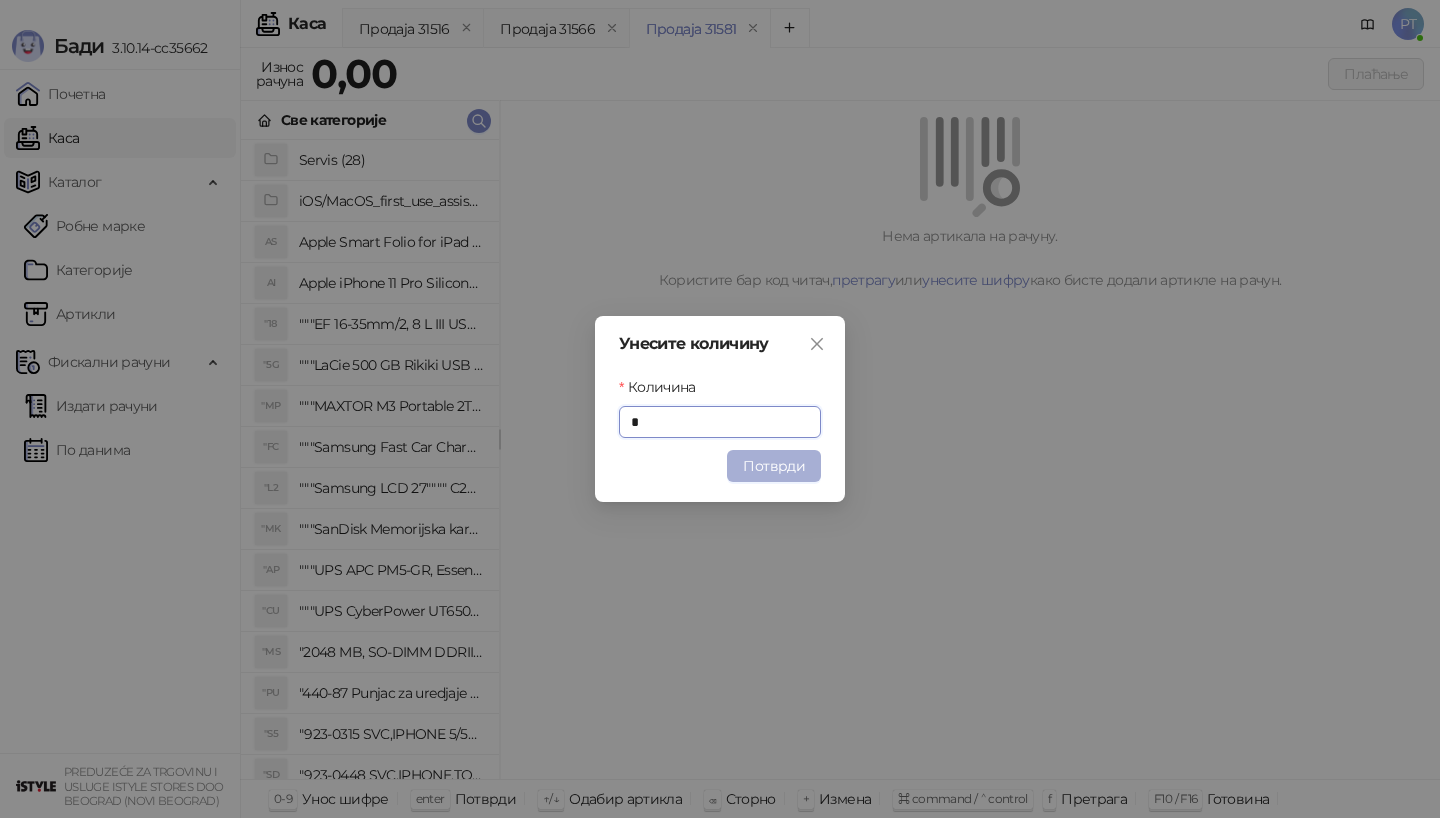 click on "Потврди" at bounding box center [774, 466] 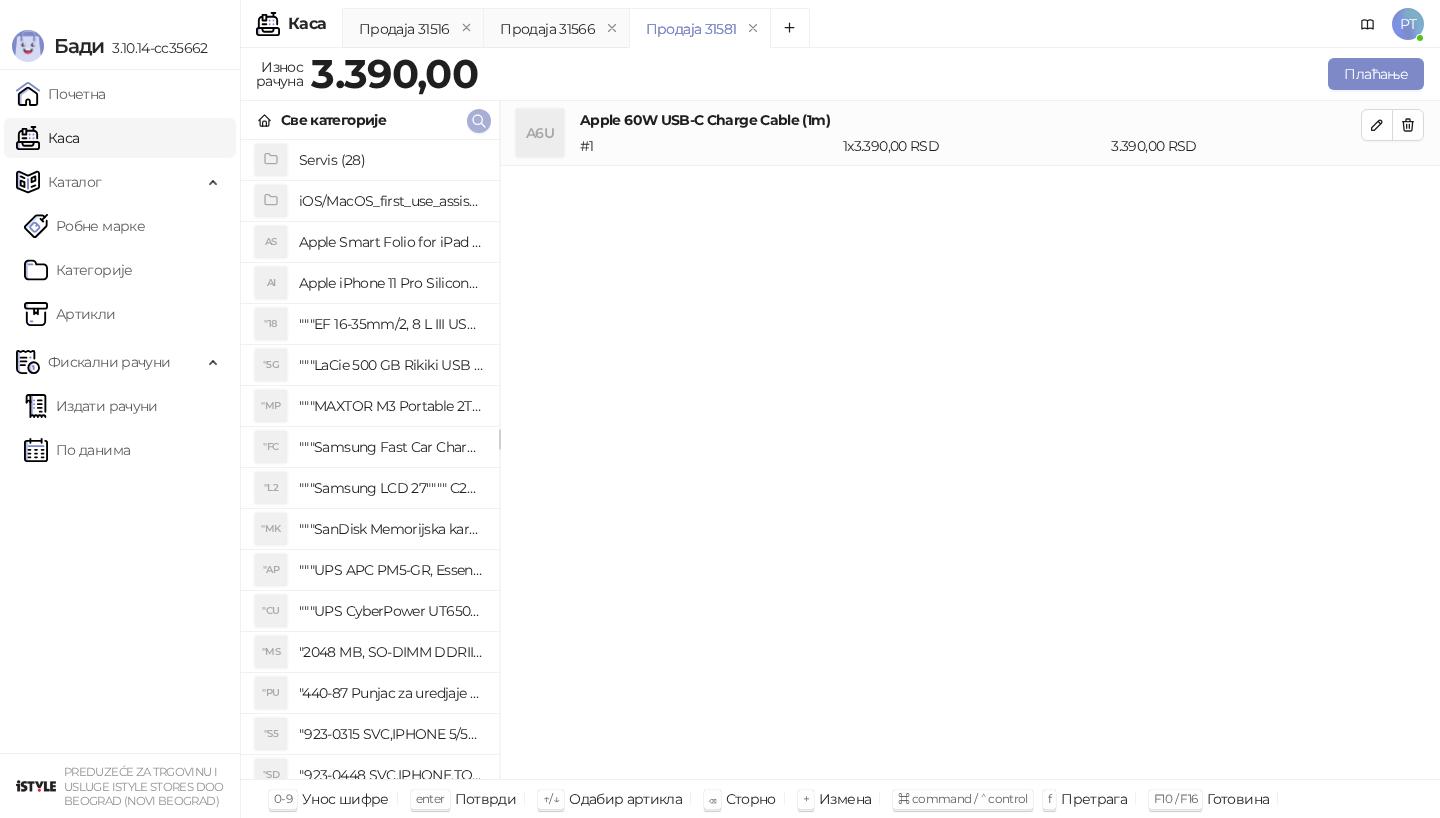 click 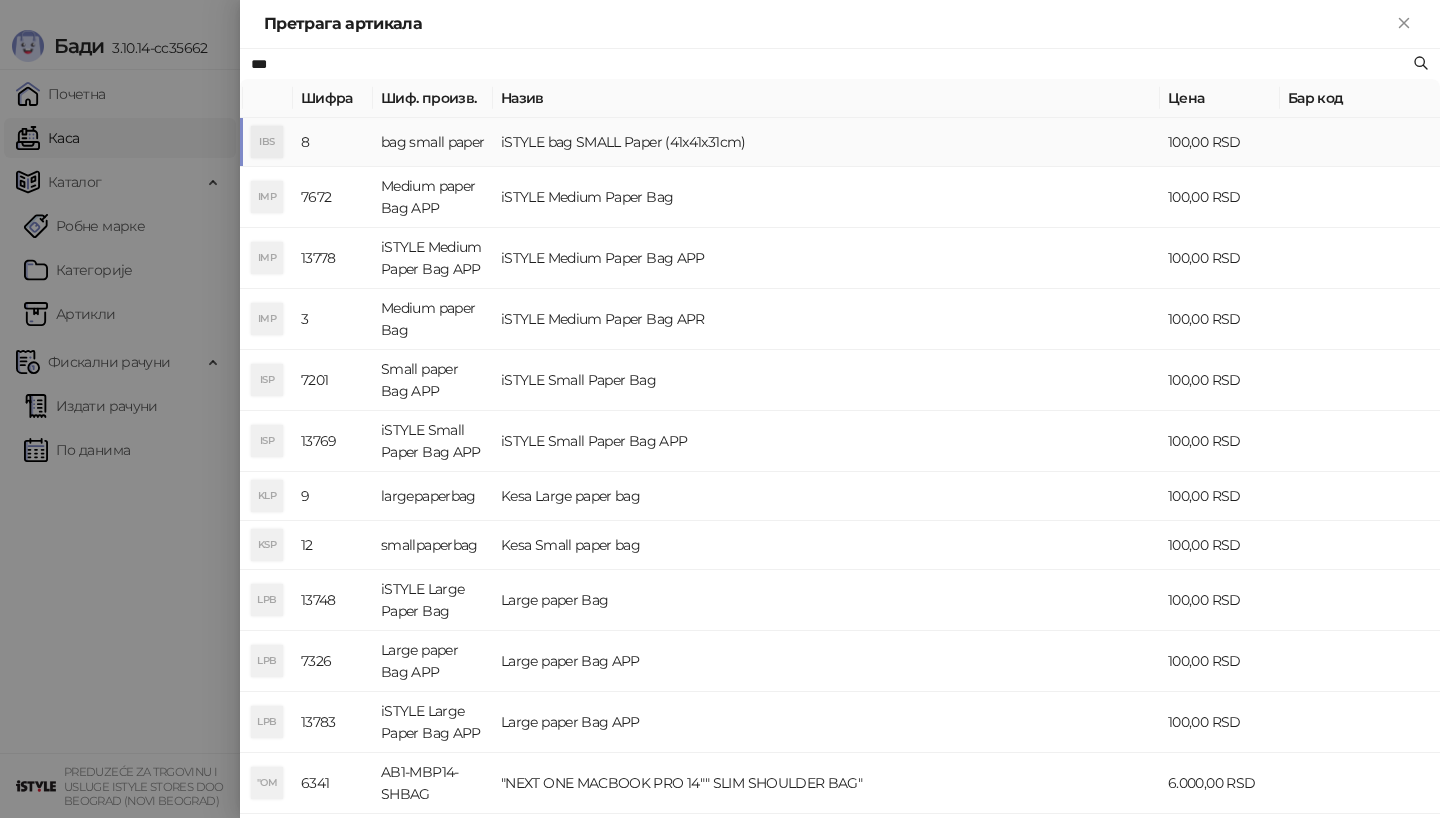type on "***" 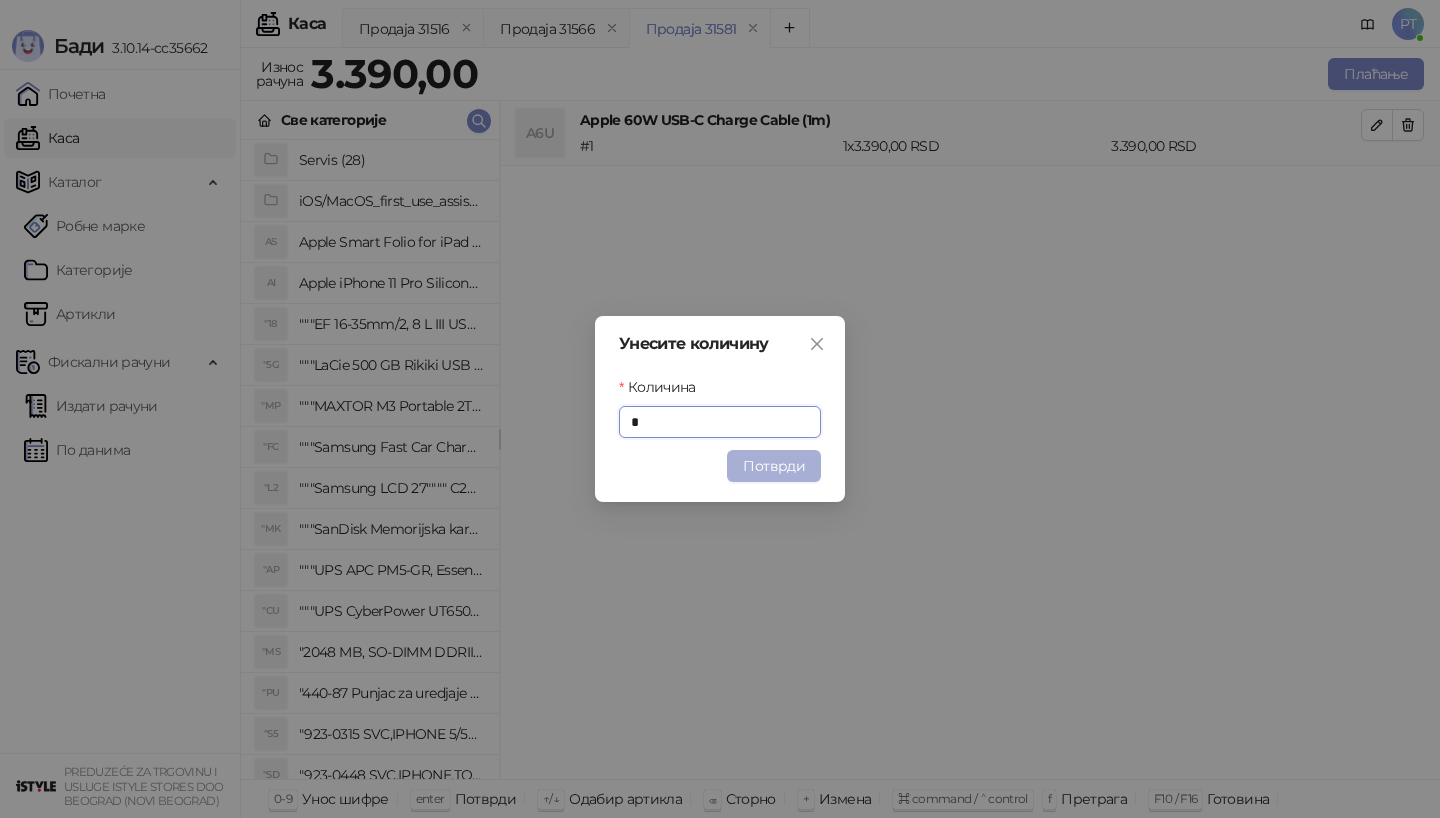 click on "Потврди" at bounding box center (774, 466) 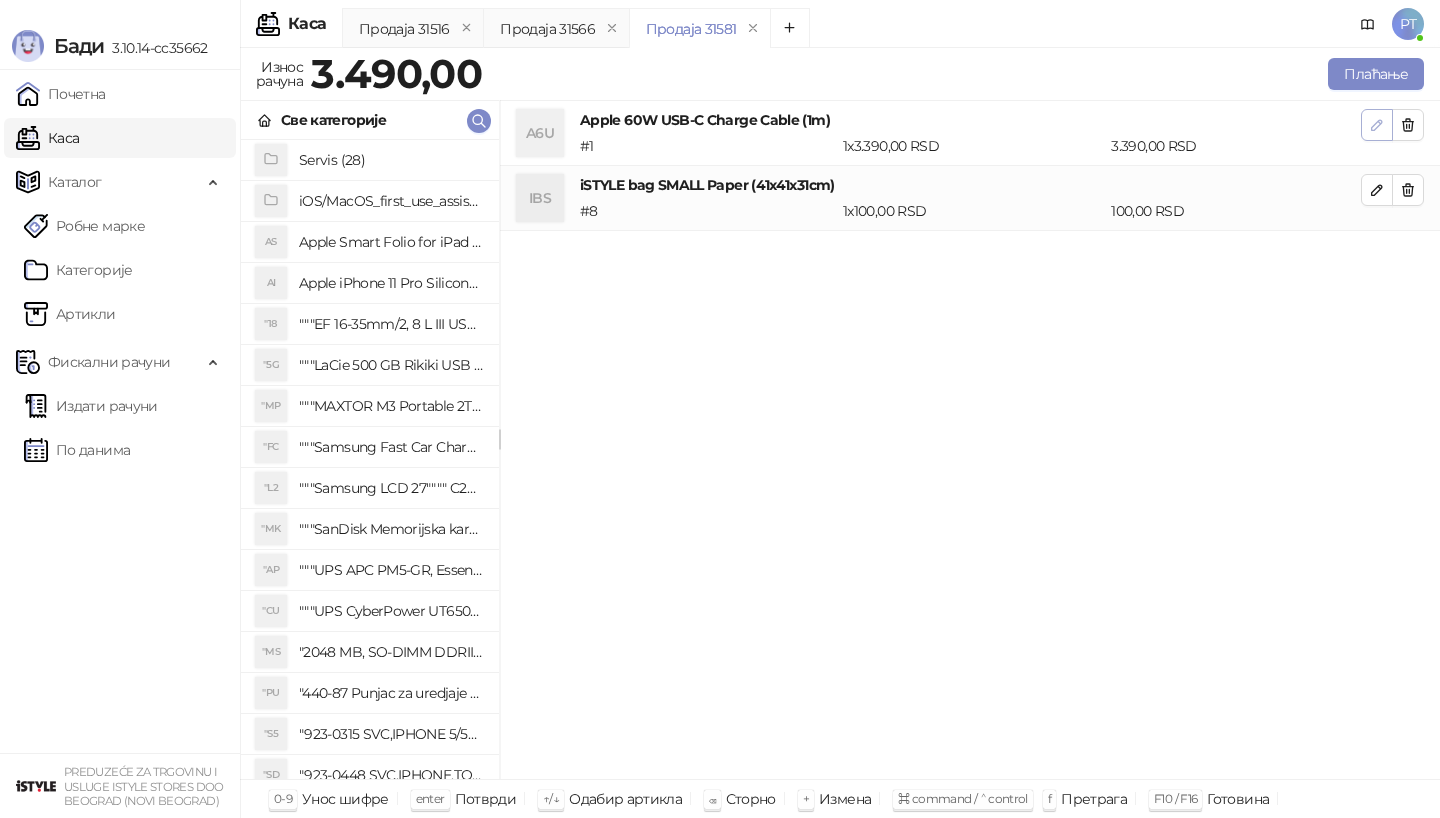 click 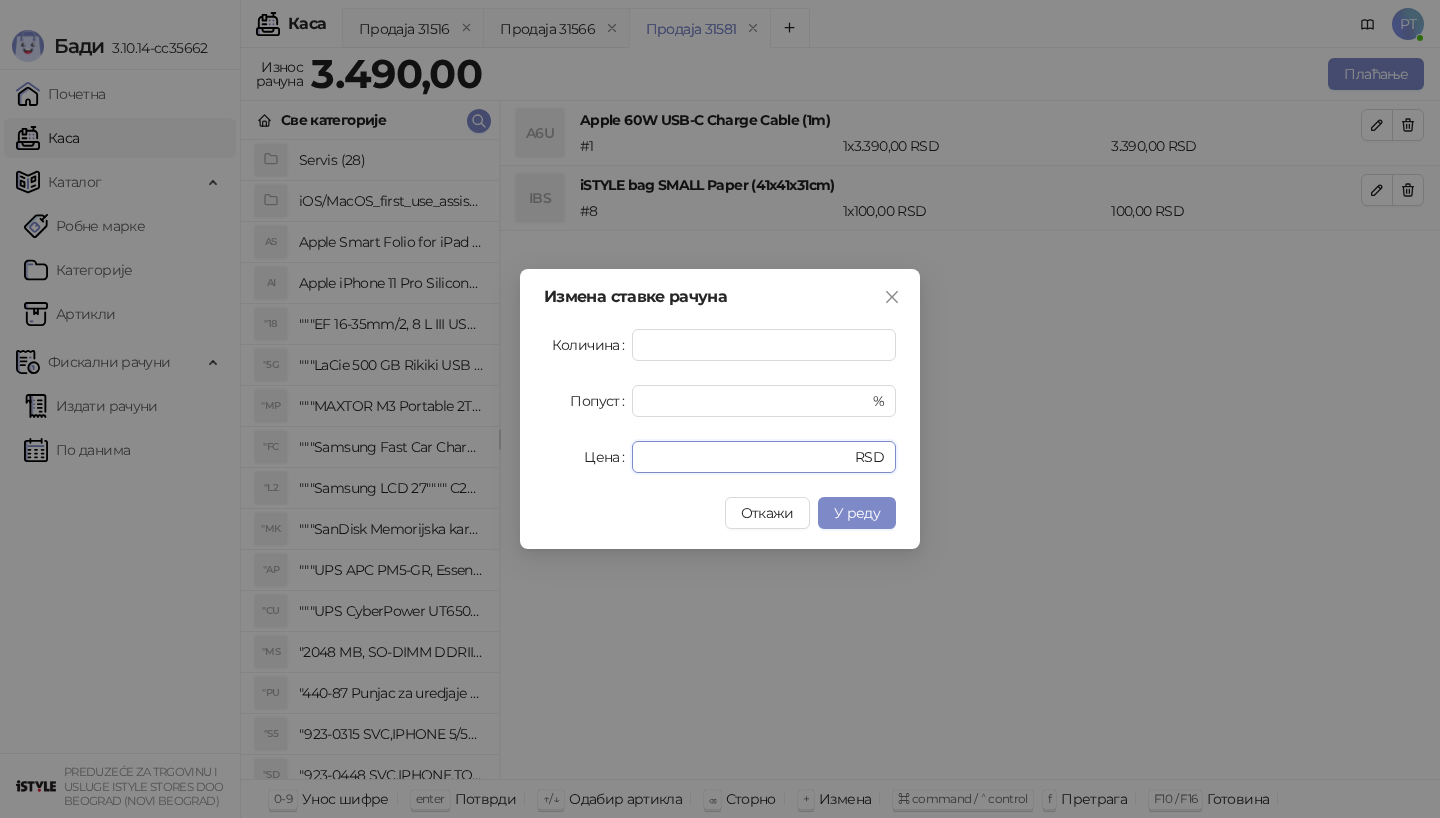 drag, startPoint x: 691, startPoint y: 464, endPoint x: 502, endPoint y: 464, distance: 189 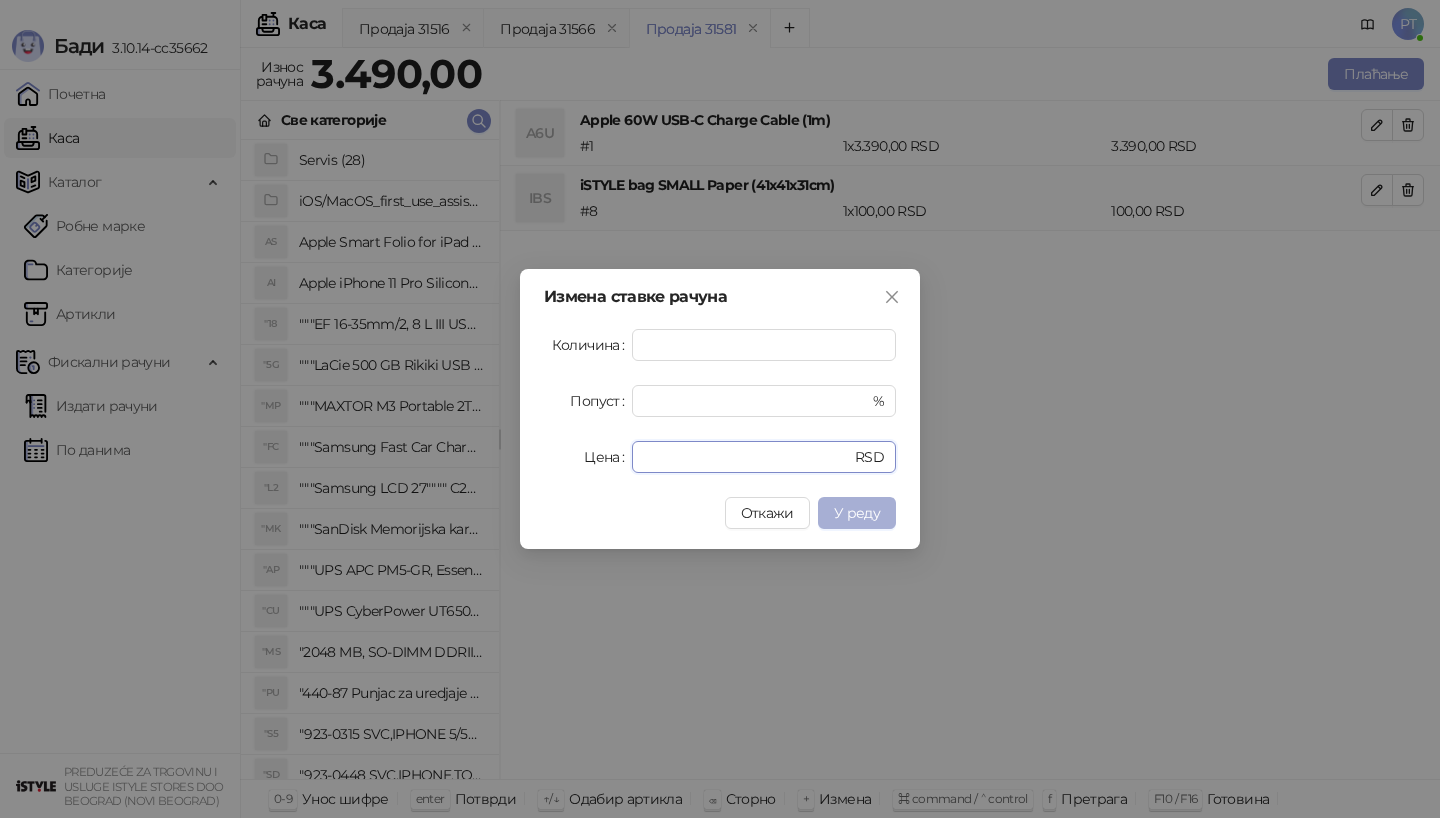 type on "****" 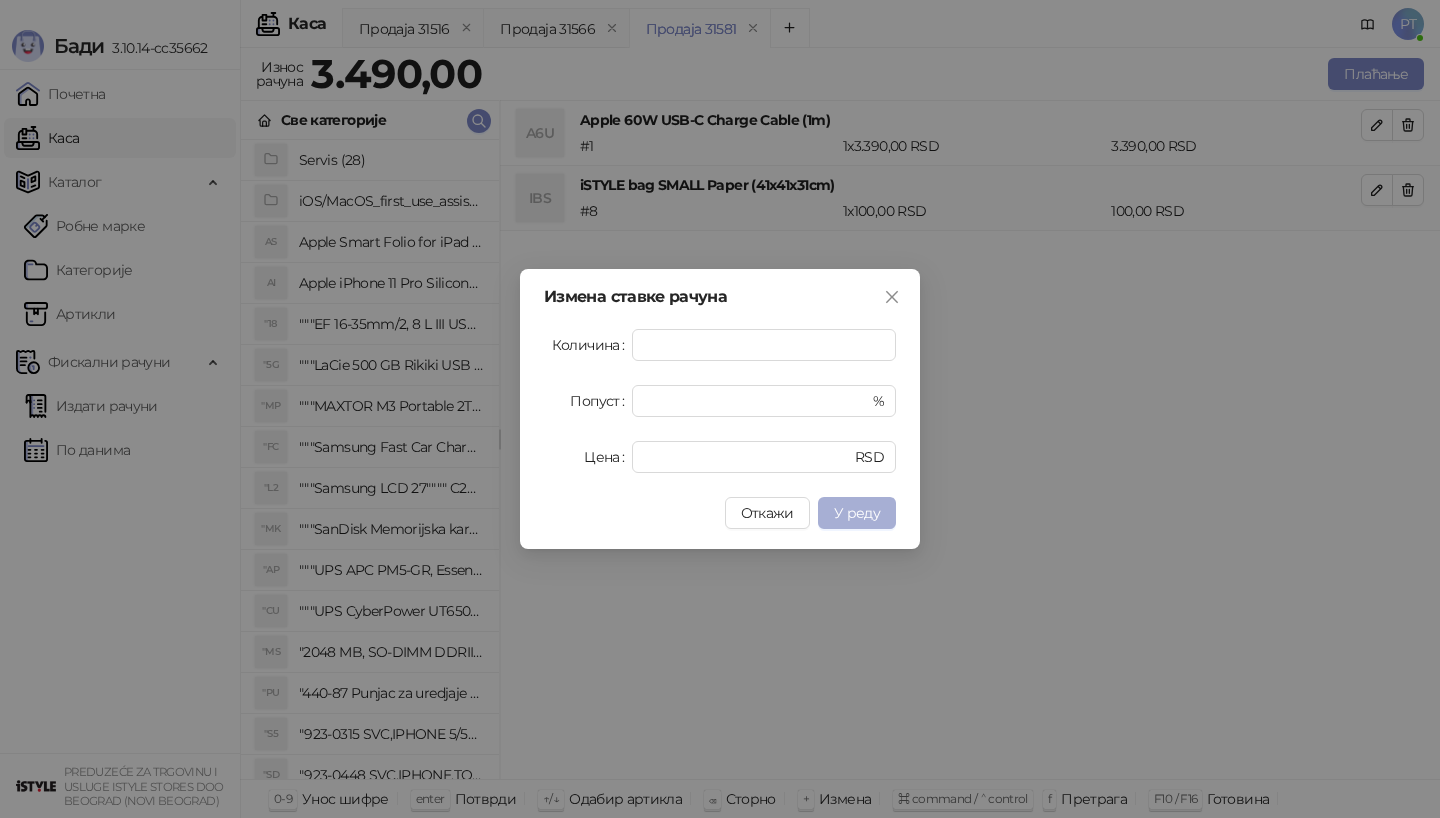 click on "У реду" at bounding box center (857, 513) 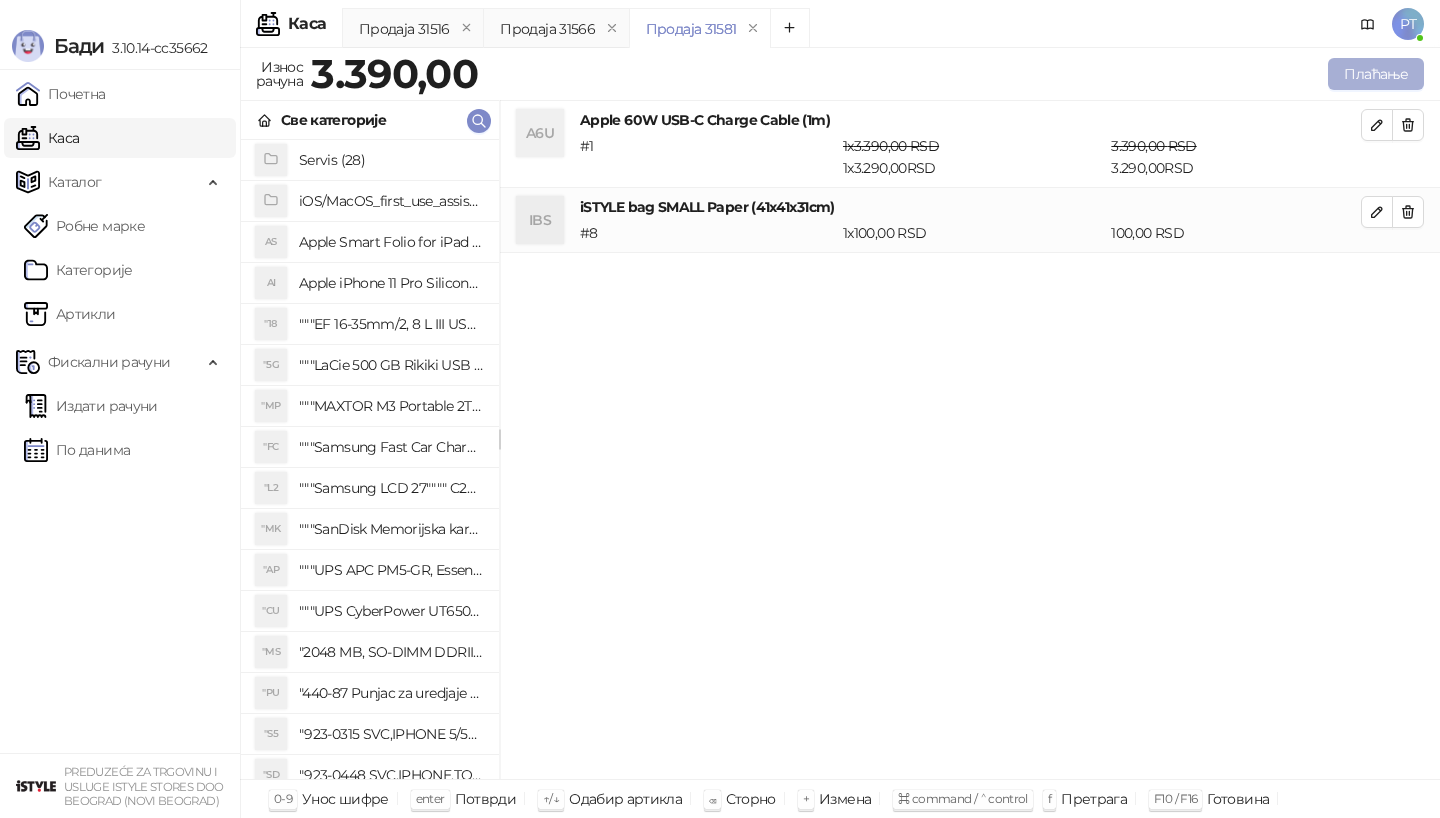 click on "Плаћање" at bounding box center (1376, 74) 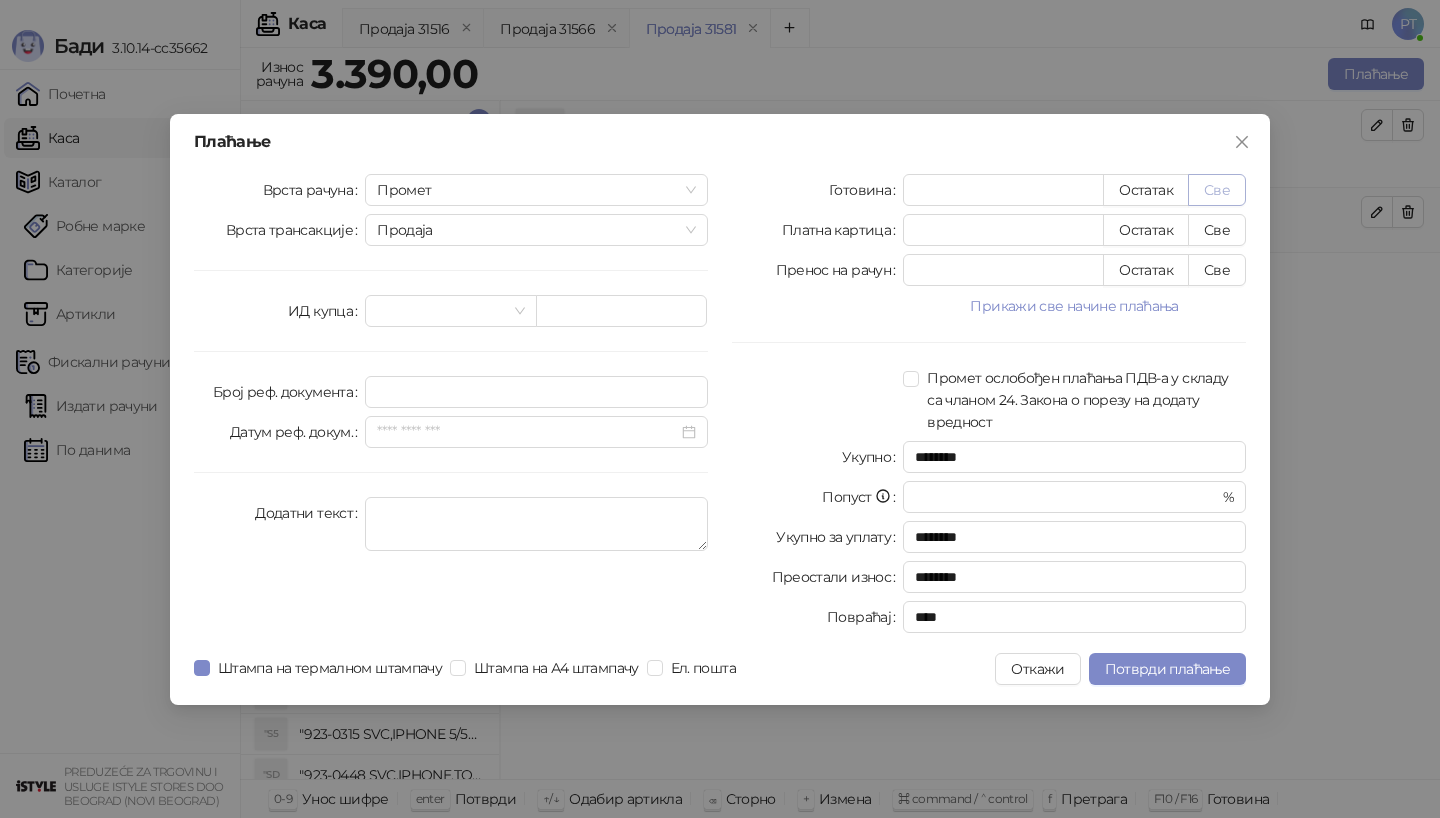 click on "Све" at bounding box center (1217, 190) 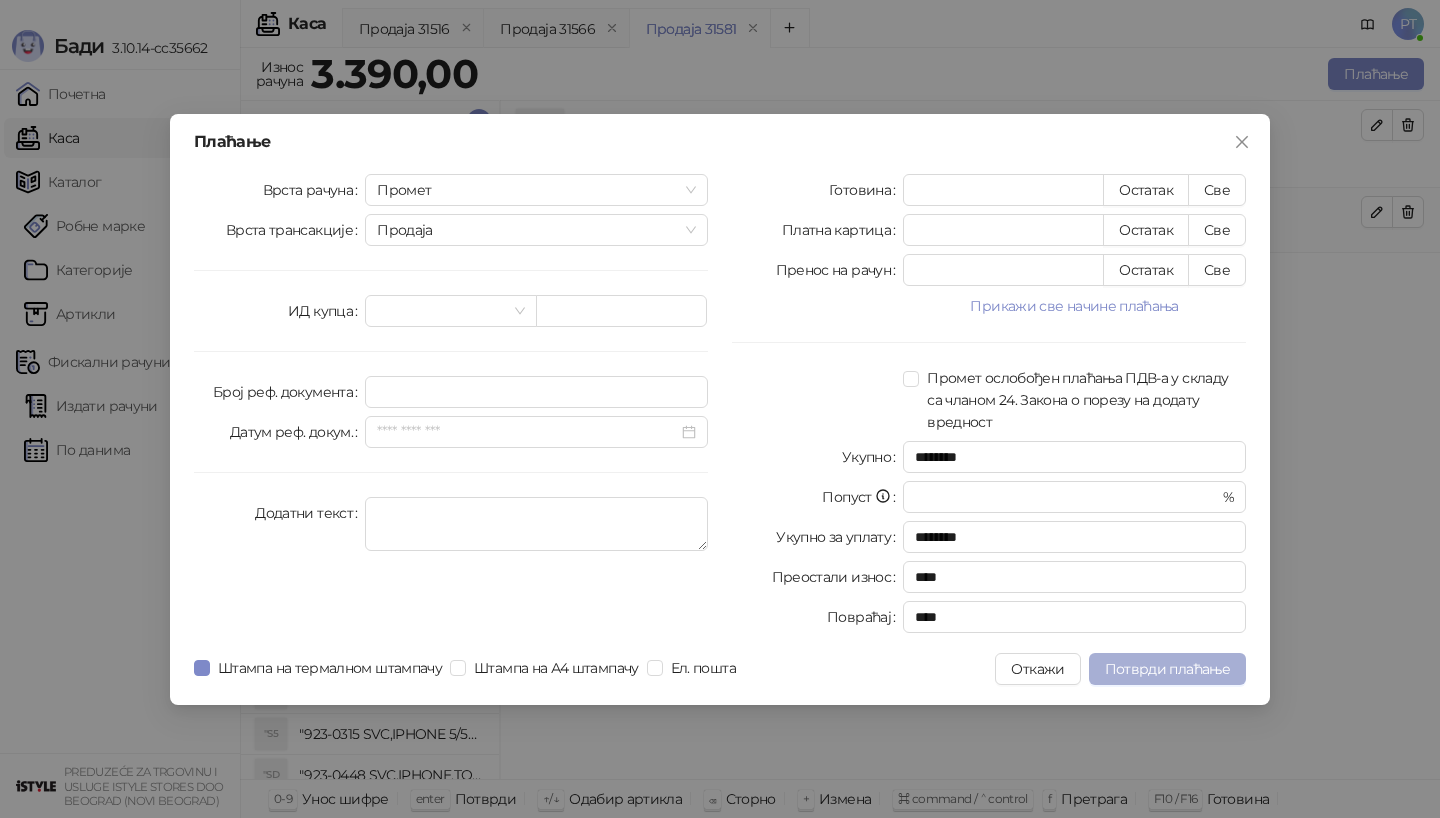 click on "Потврди плаћање" at bounding box center [1167, 669] 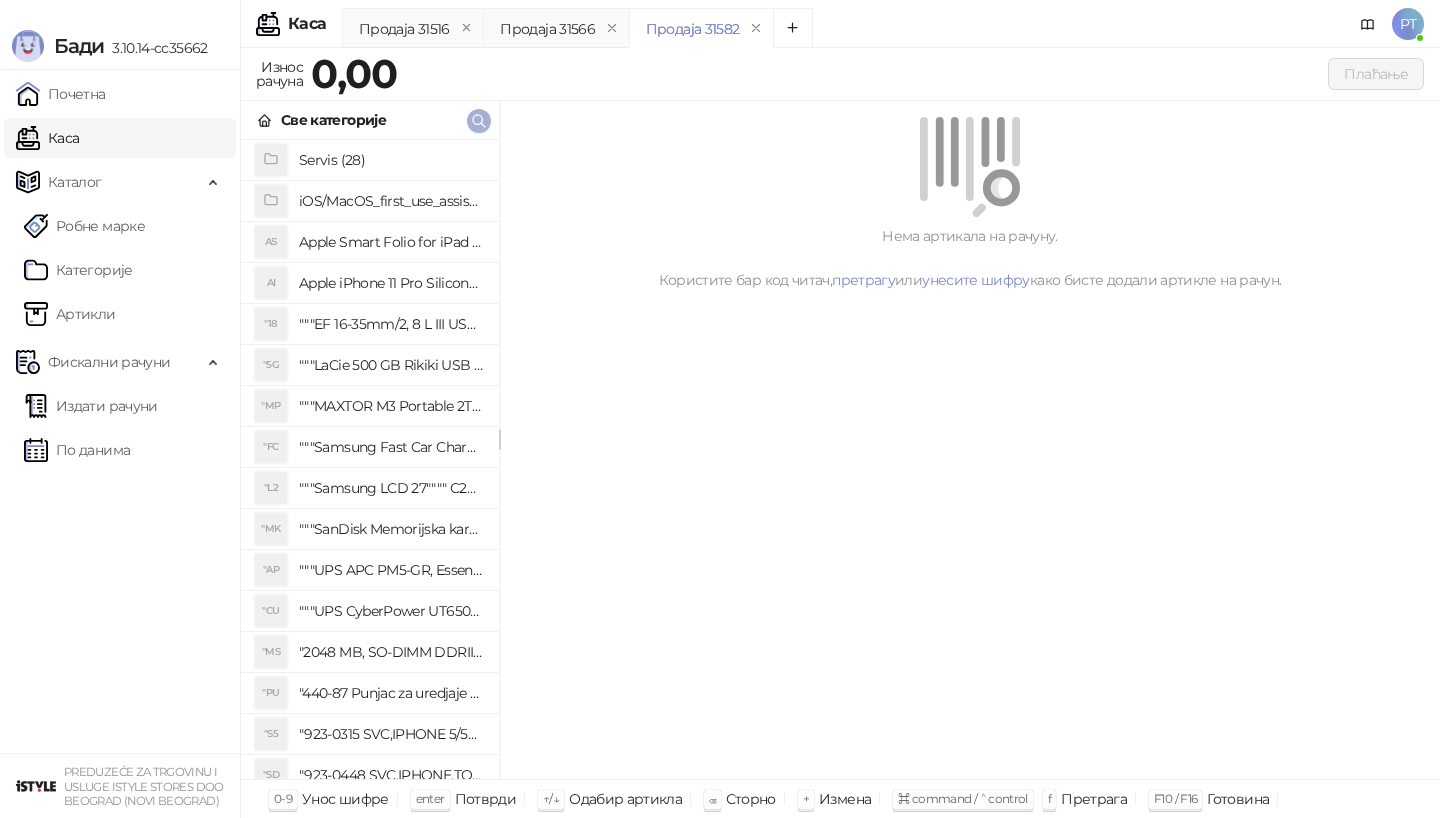 click 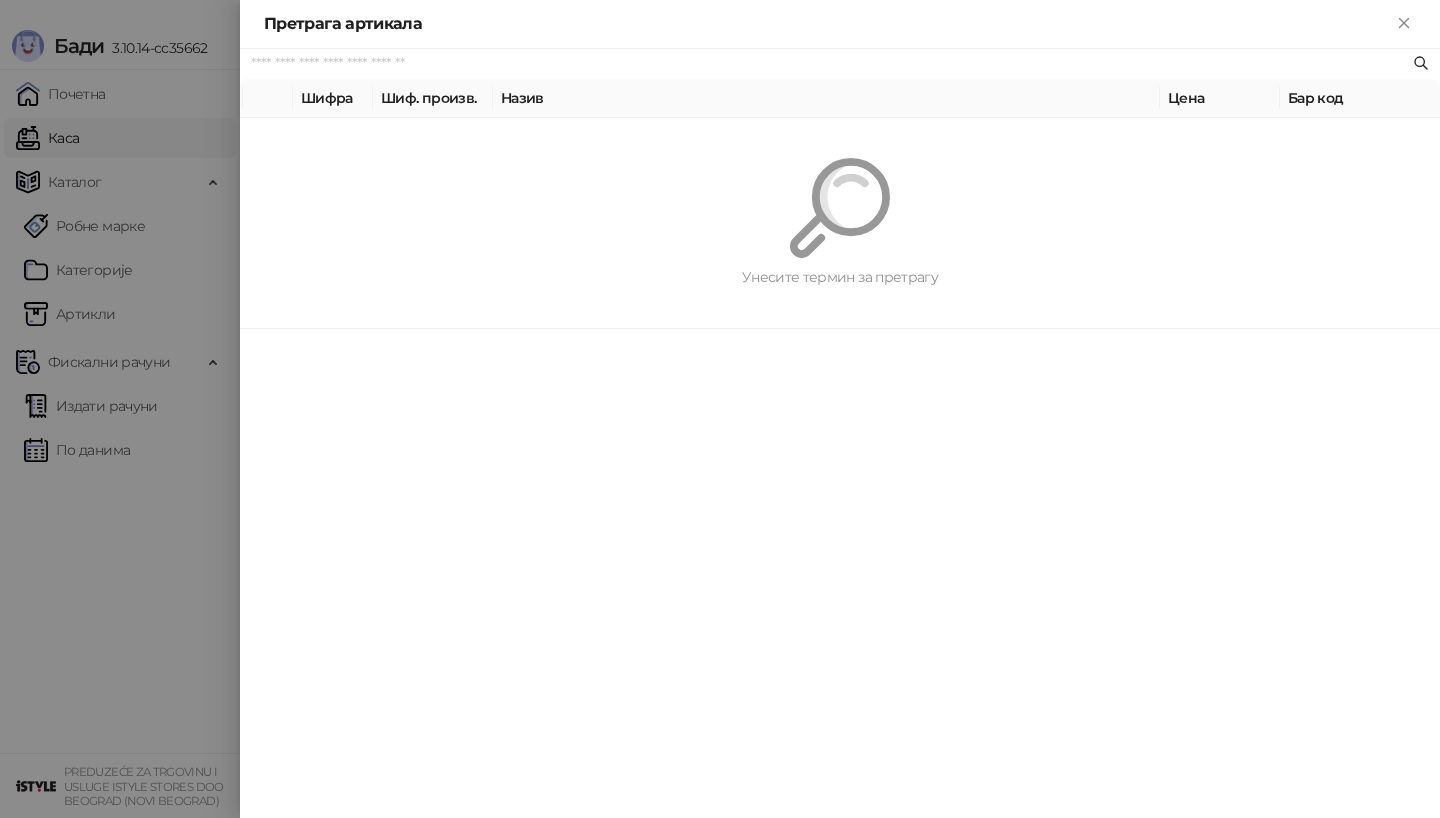 paste on "*********" 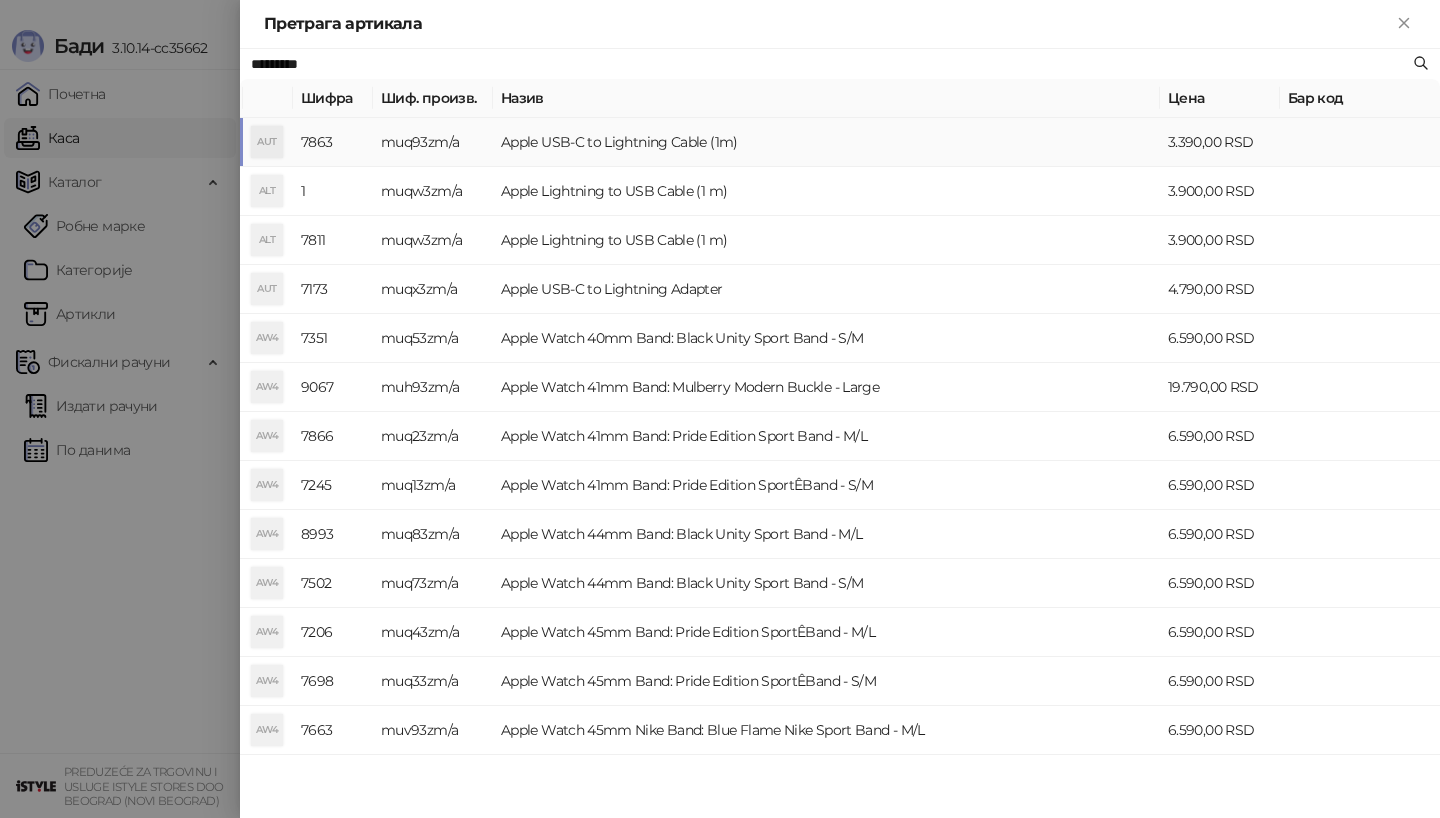 click on "AUT" at bounding box center [267, 142] 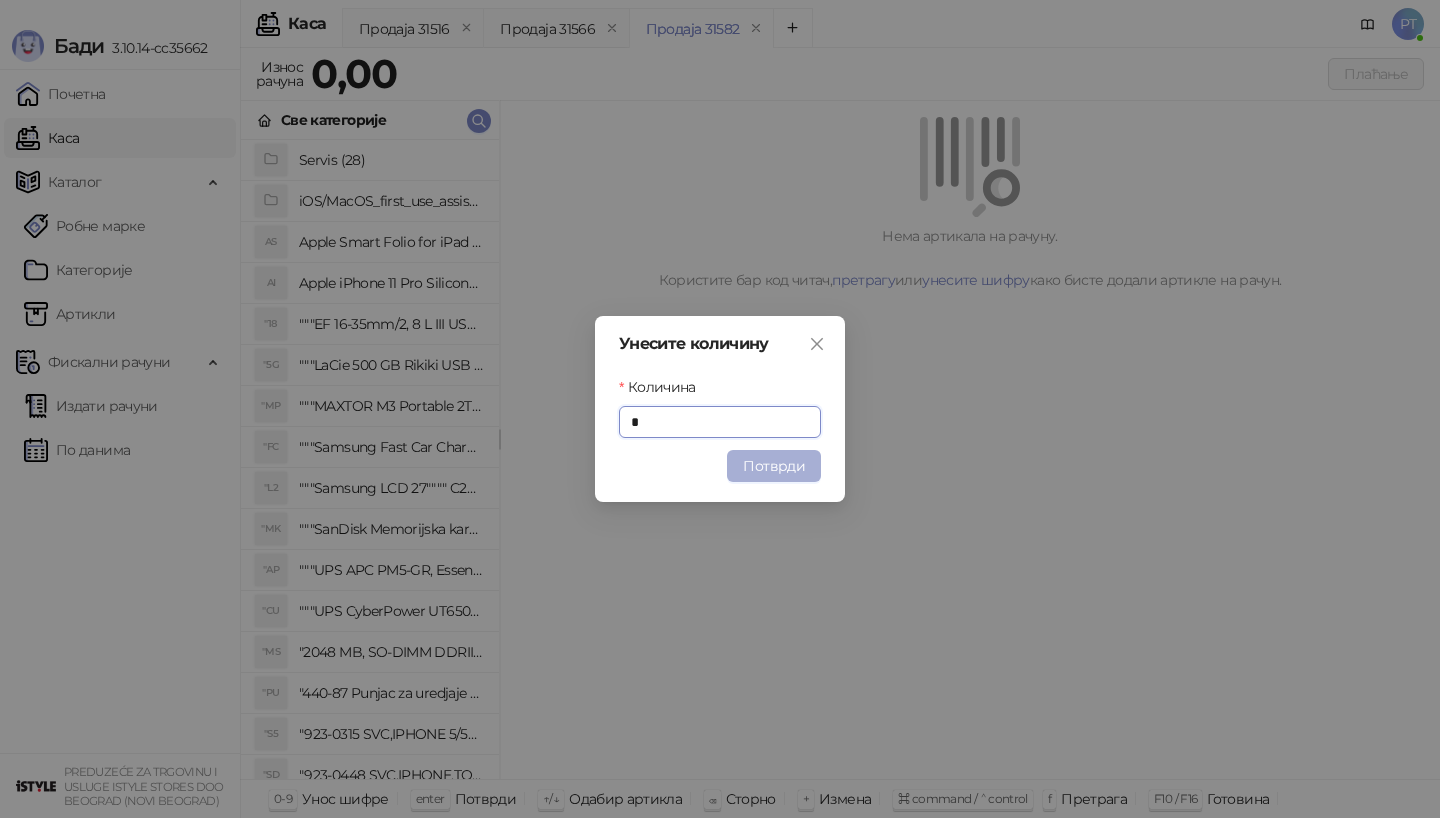 click on "Потврди" at bounding box center (774, 466) 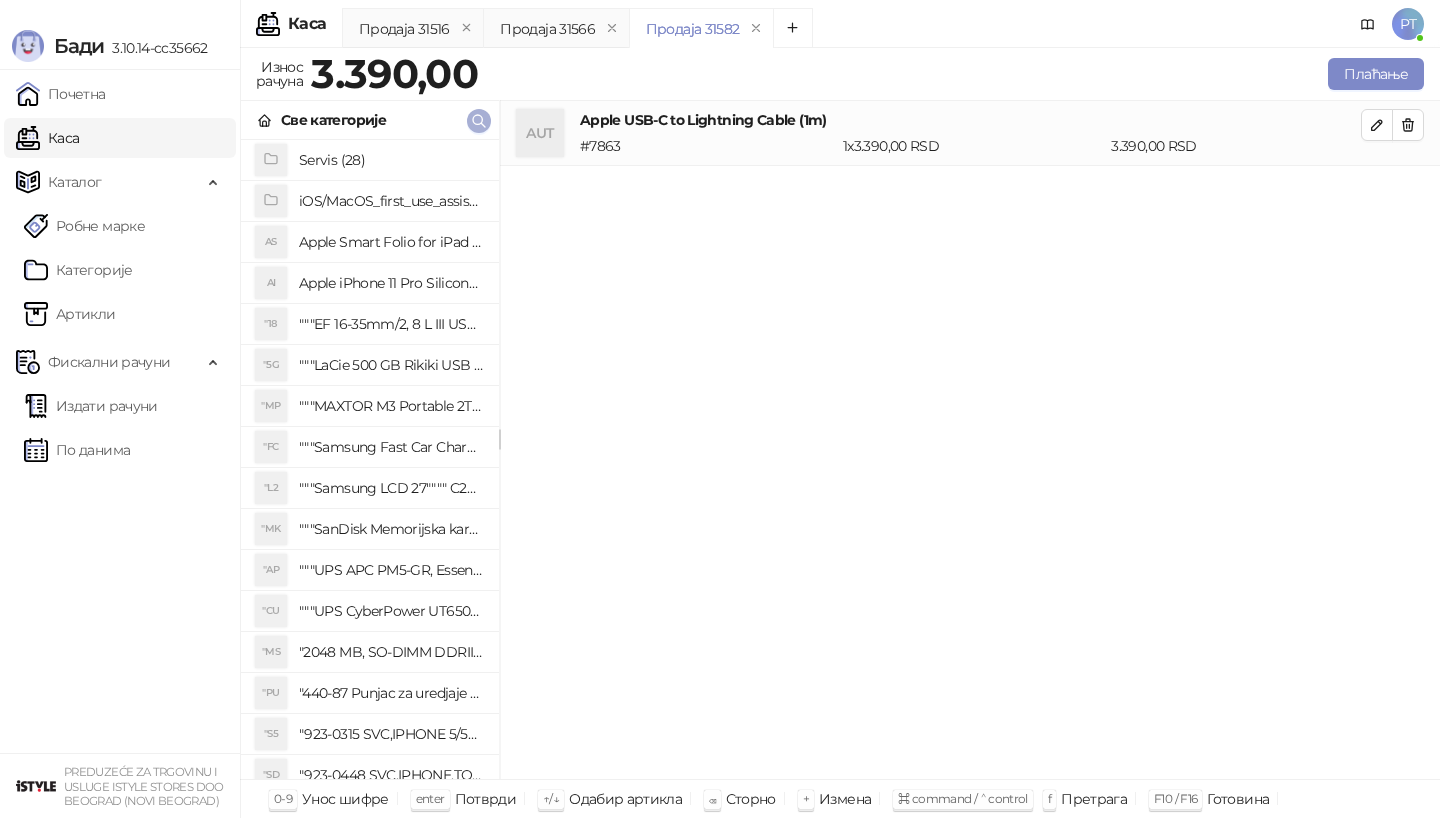 click 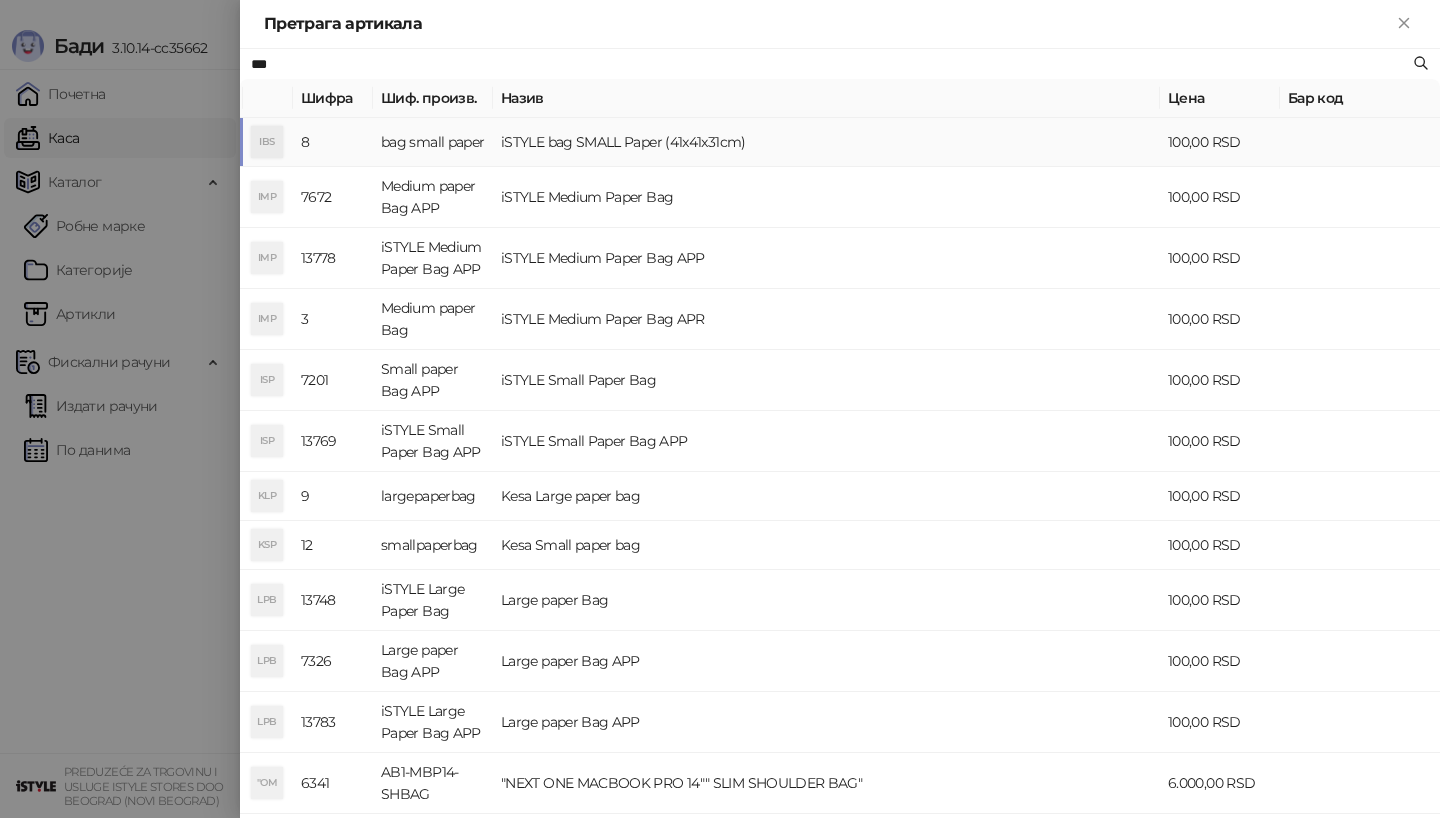 type on "***" 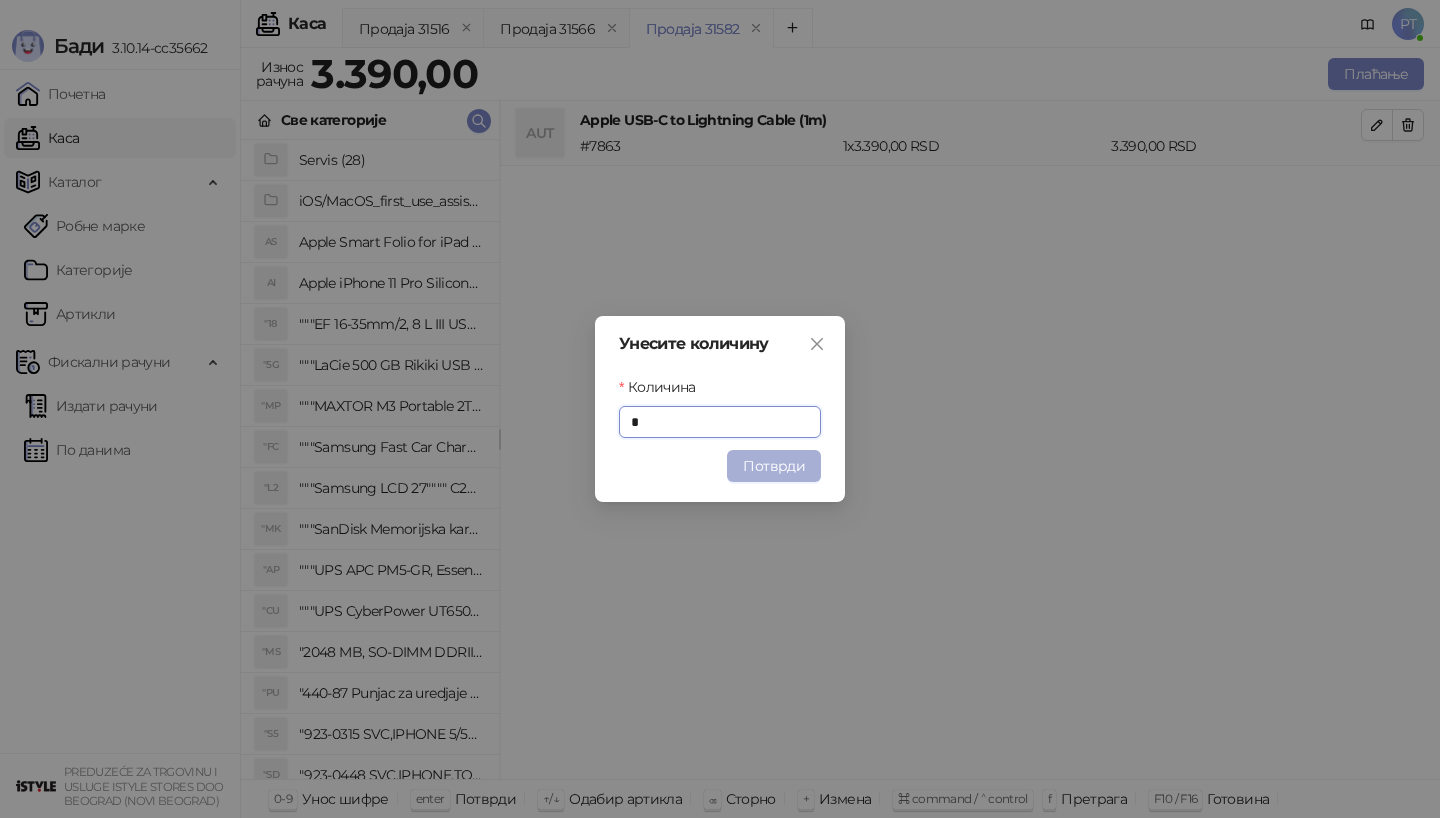 click on "Потврди" at bounding box center (774, 466) 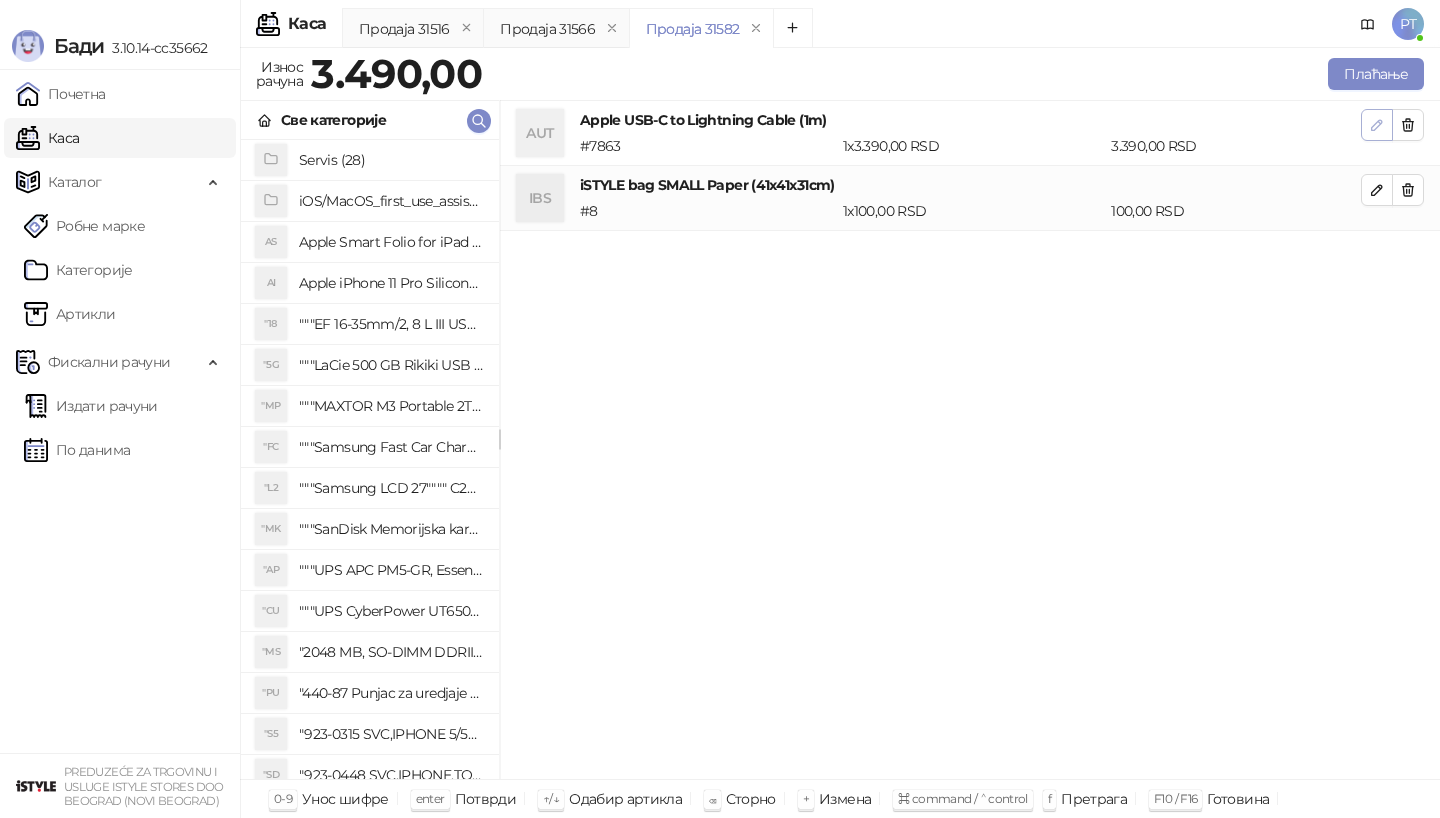 click 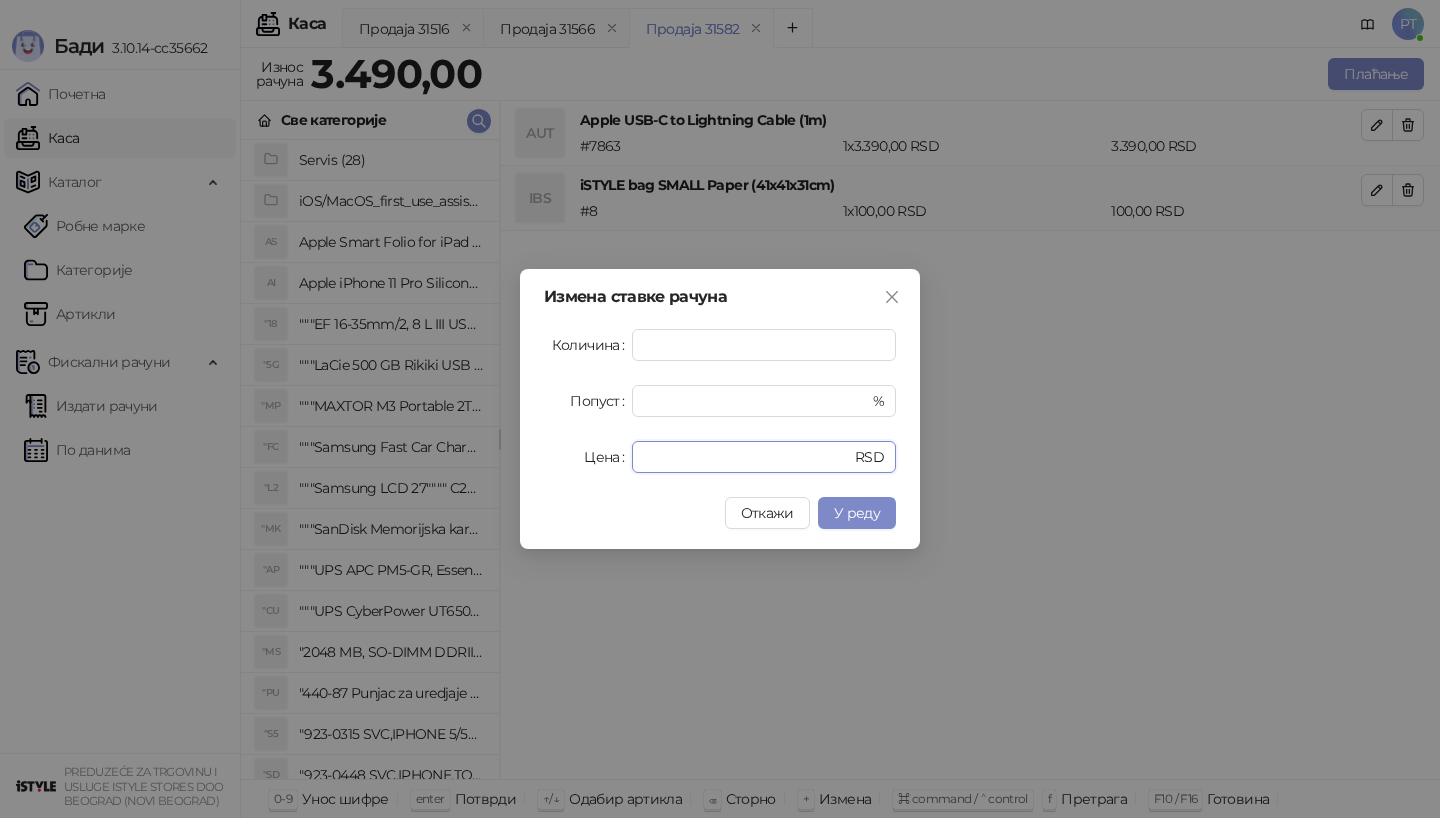 drag, startPoint x: 711, startPoint y: 447, endPoint x: 503, endPoint y: 447, distance: 208 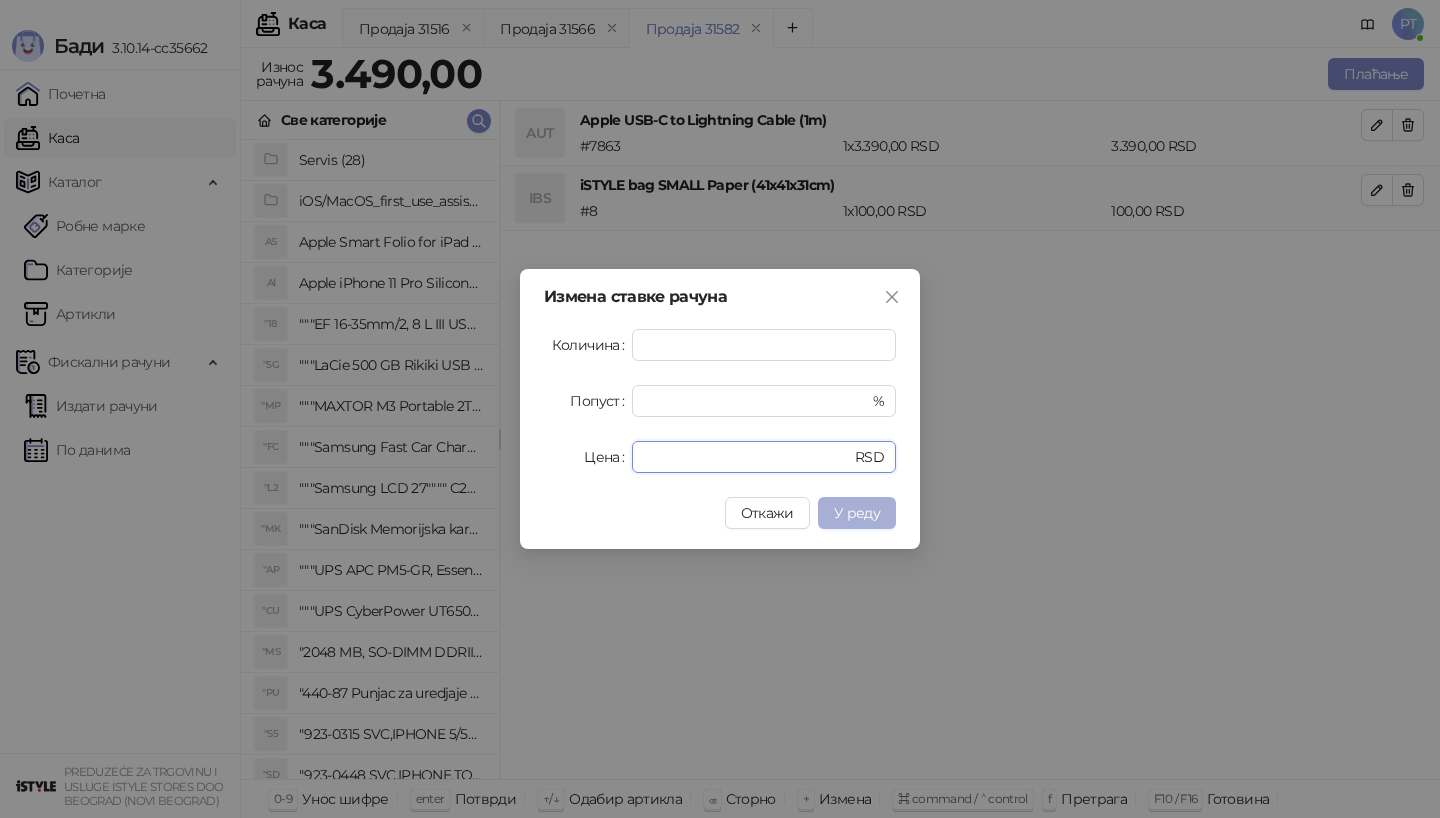 type on "****" 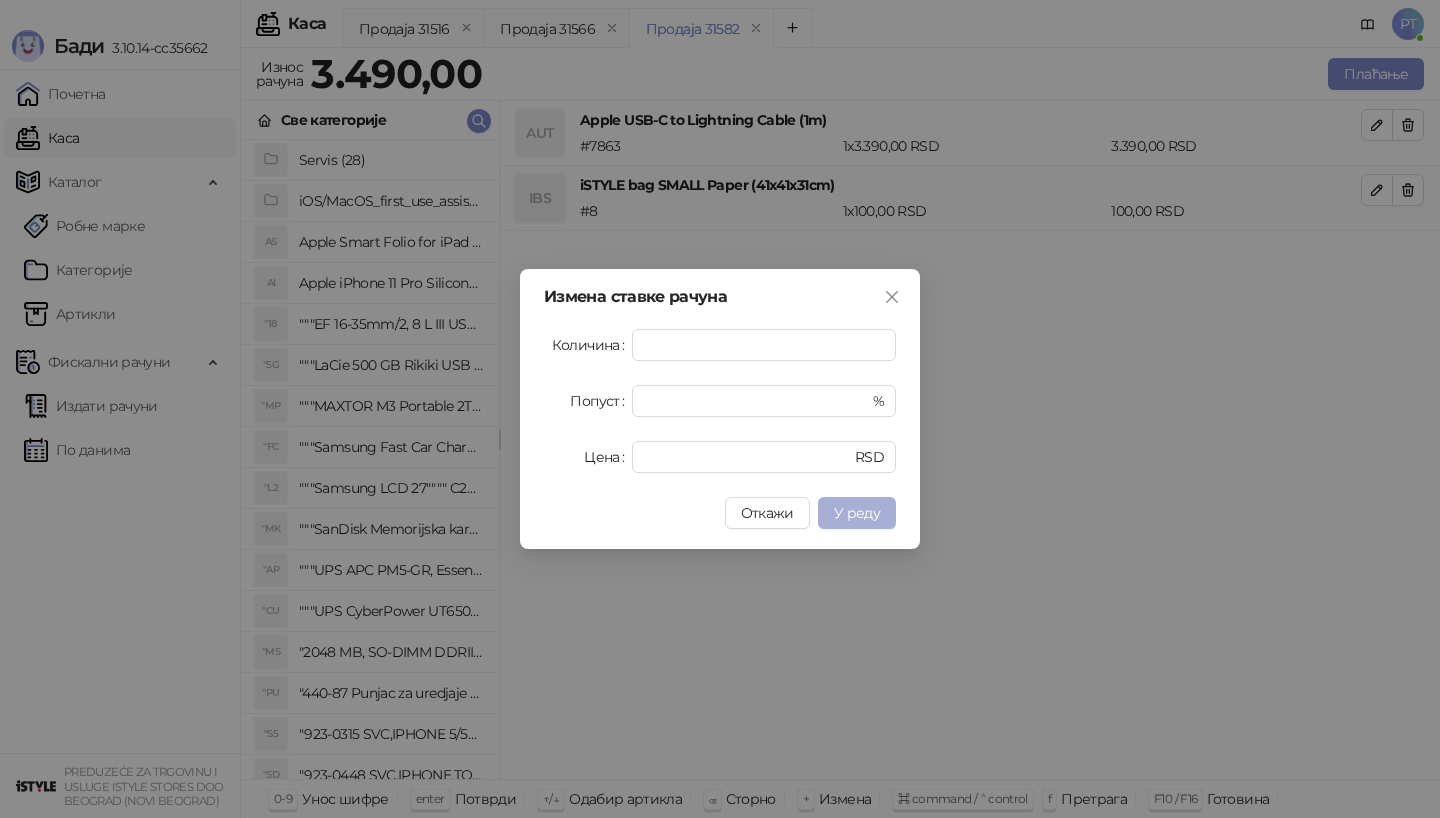 click on "У реду" at bounding box center [857, 513] 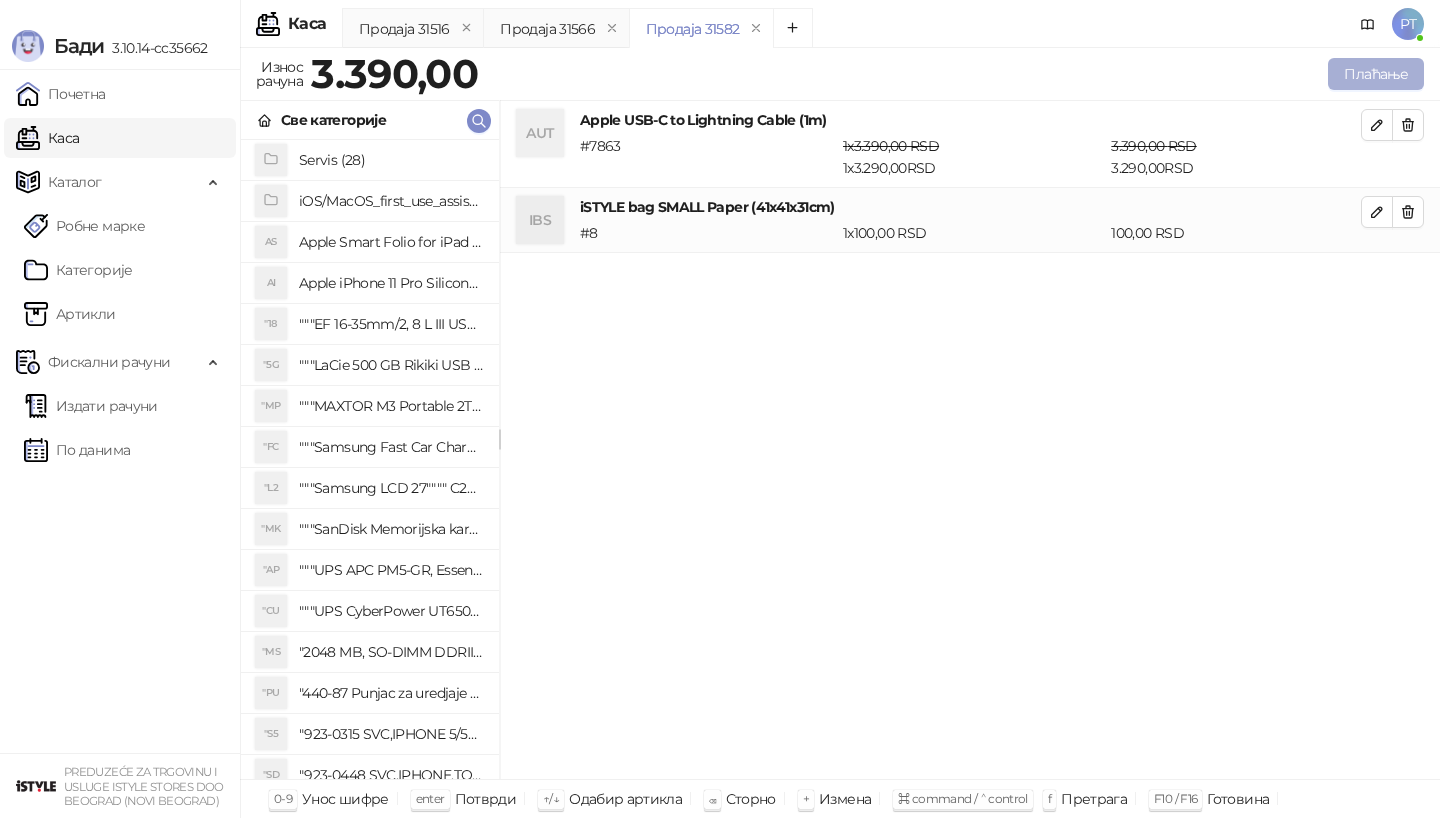 click on "Плаћање" at bounding box center (1376, 74) 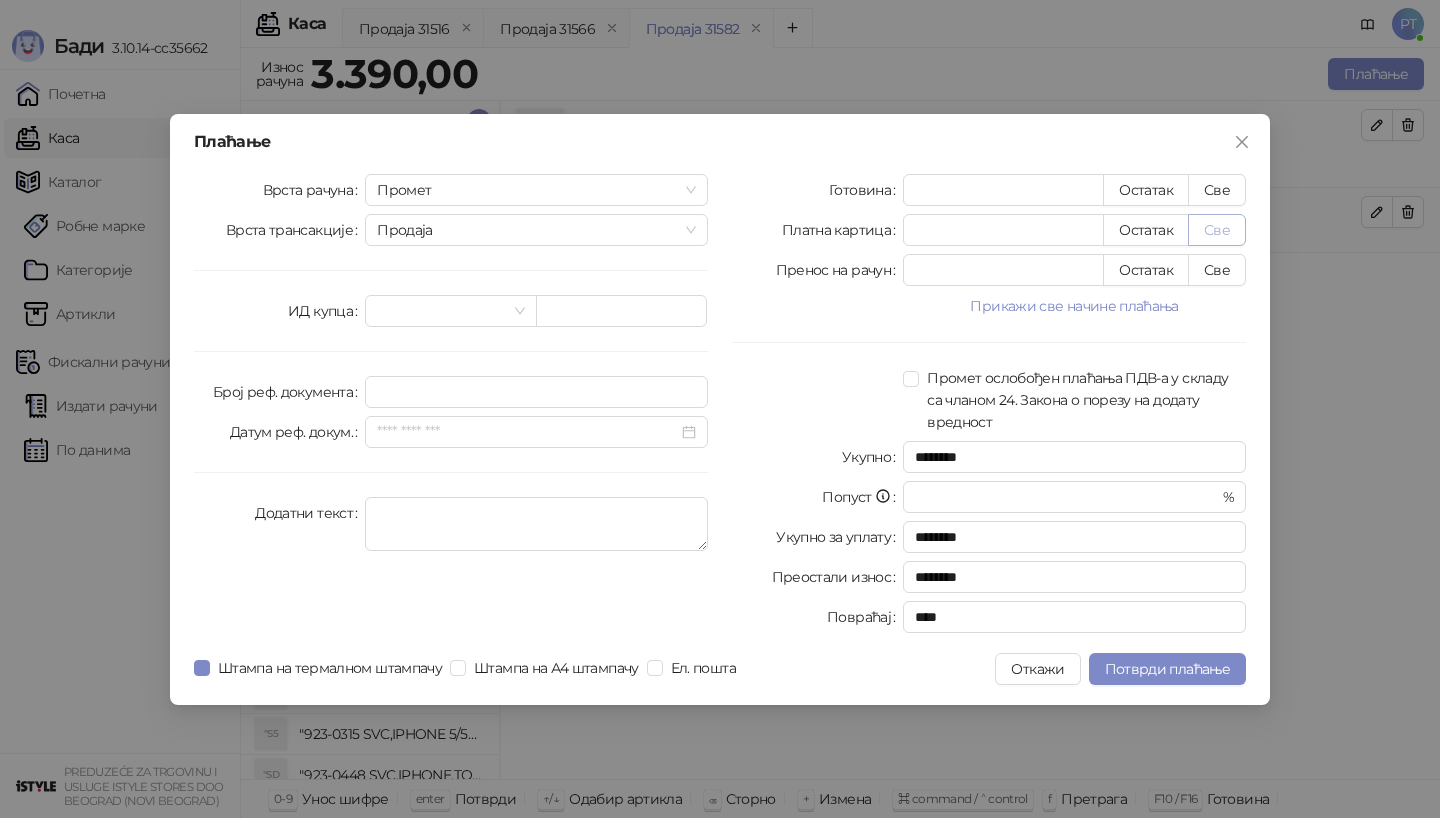 click on "Све" at bounding box center (1217, 230) 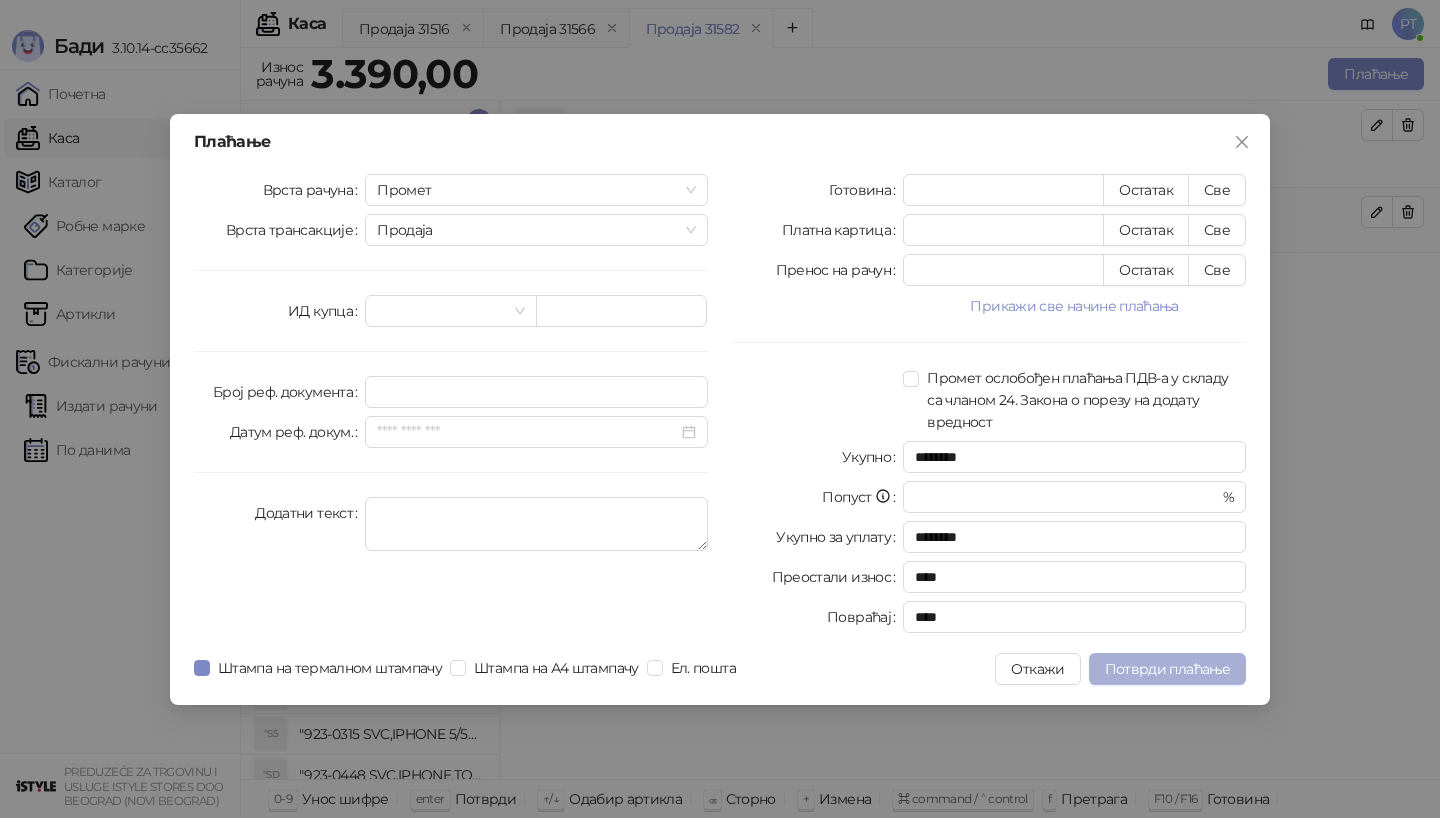click on "Потврди плаћање" at bounding box center [1167, 669] 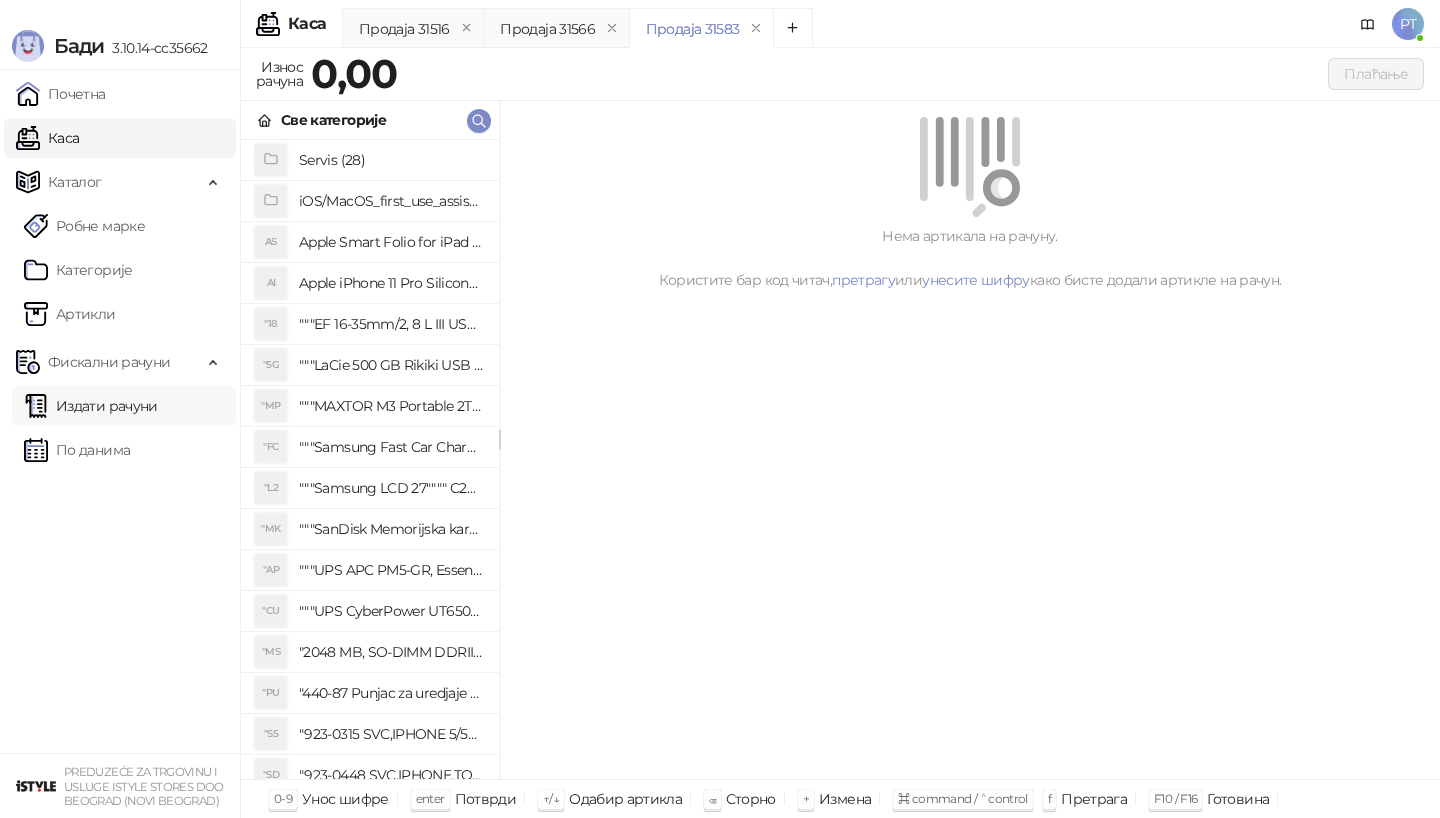 click on "Издати рачуни" at bounding box center (91, 406) 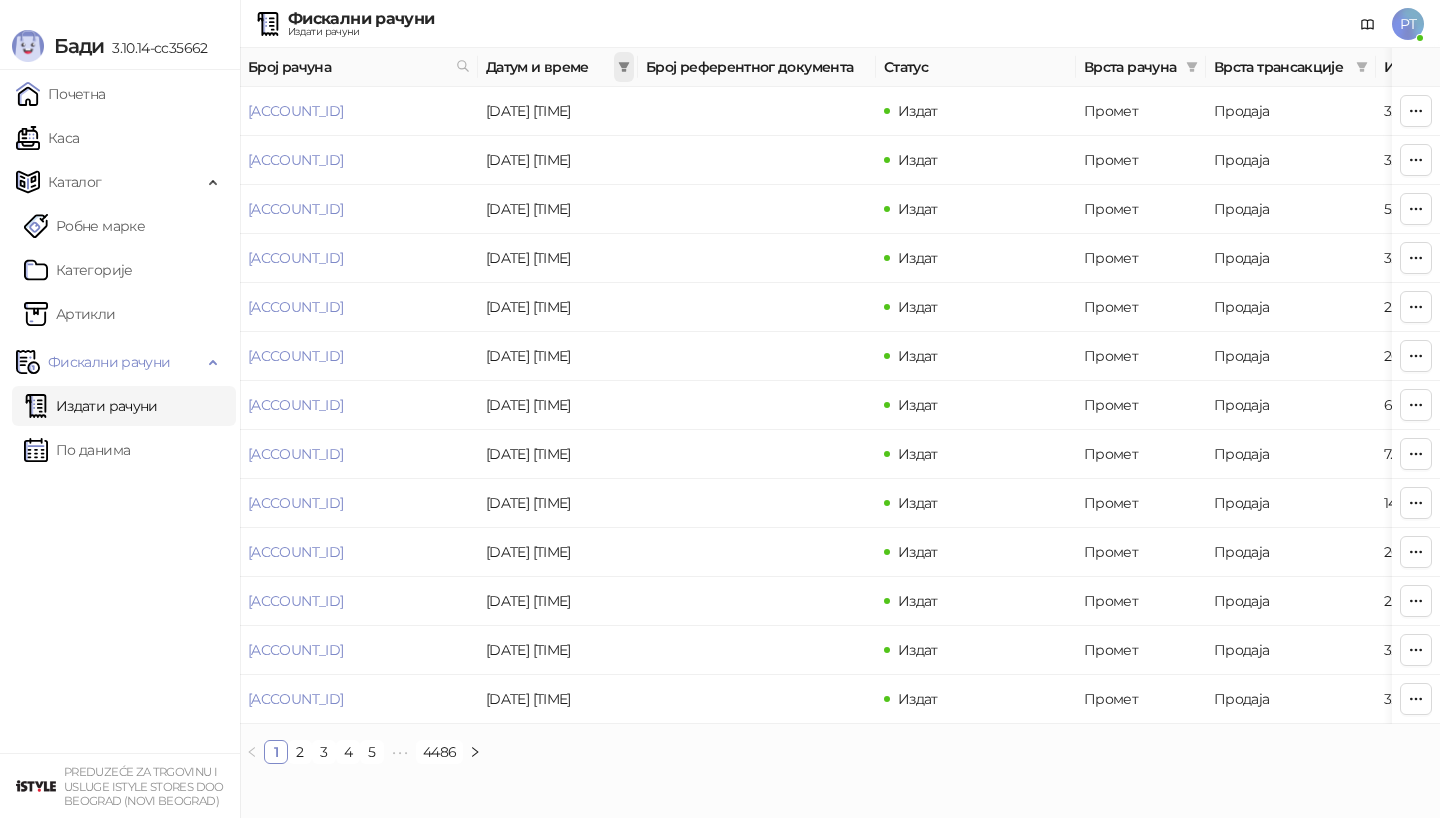 click 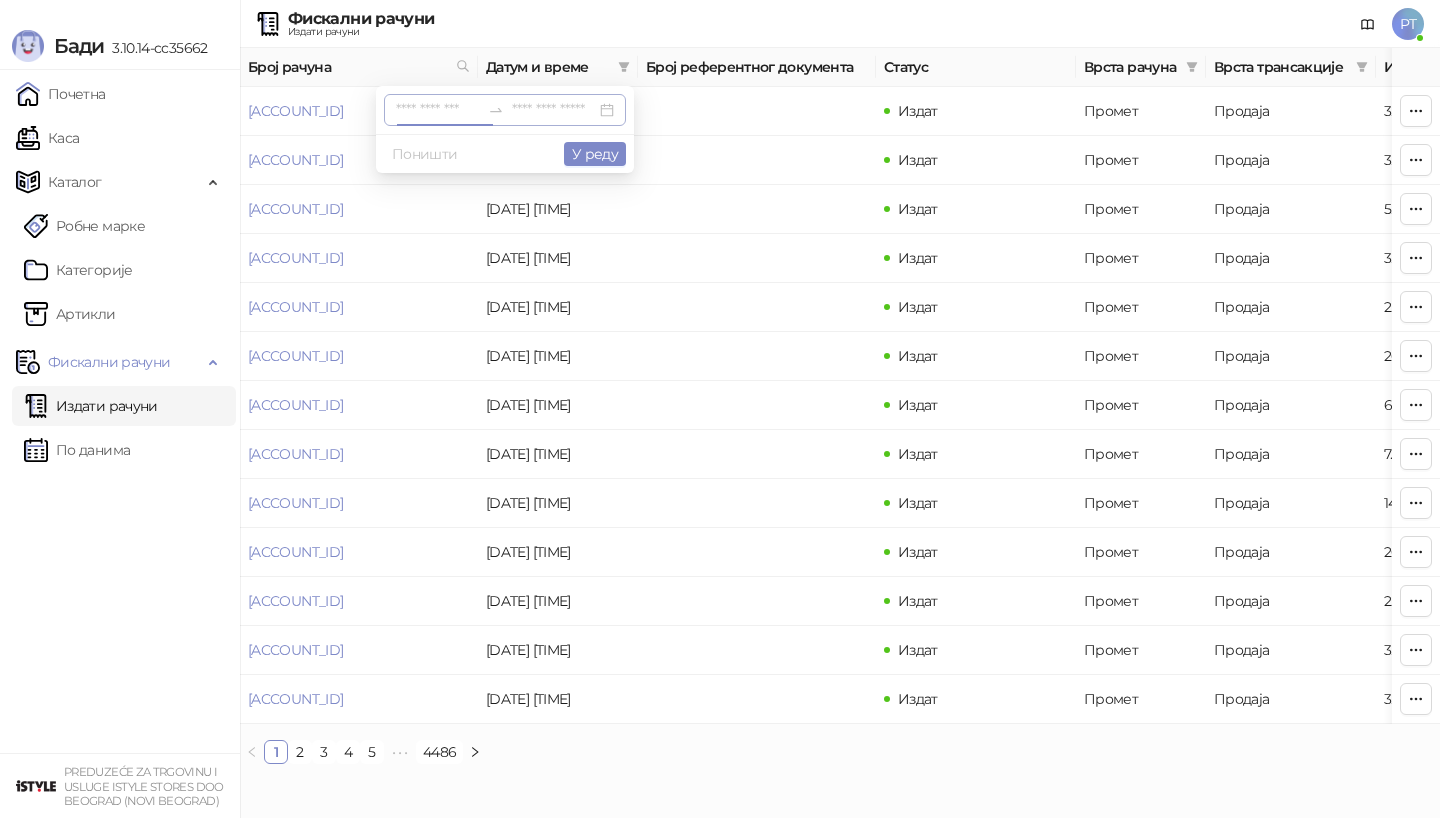 click at bounding box center (438, 110) 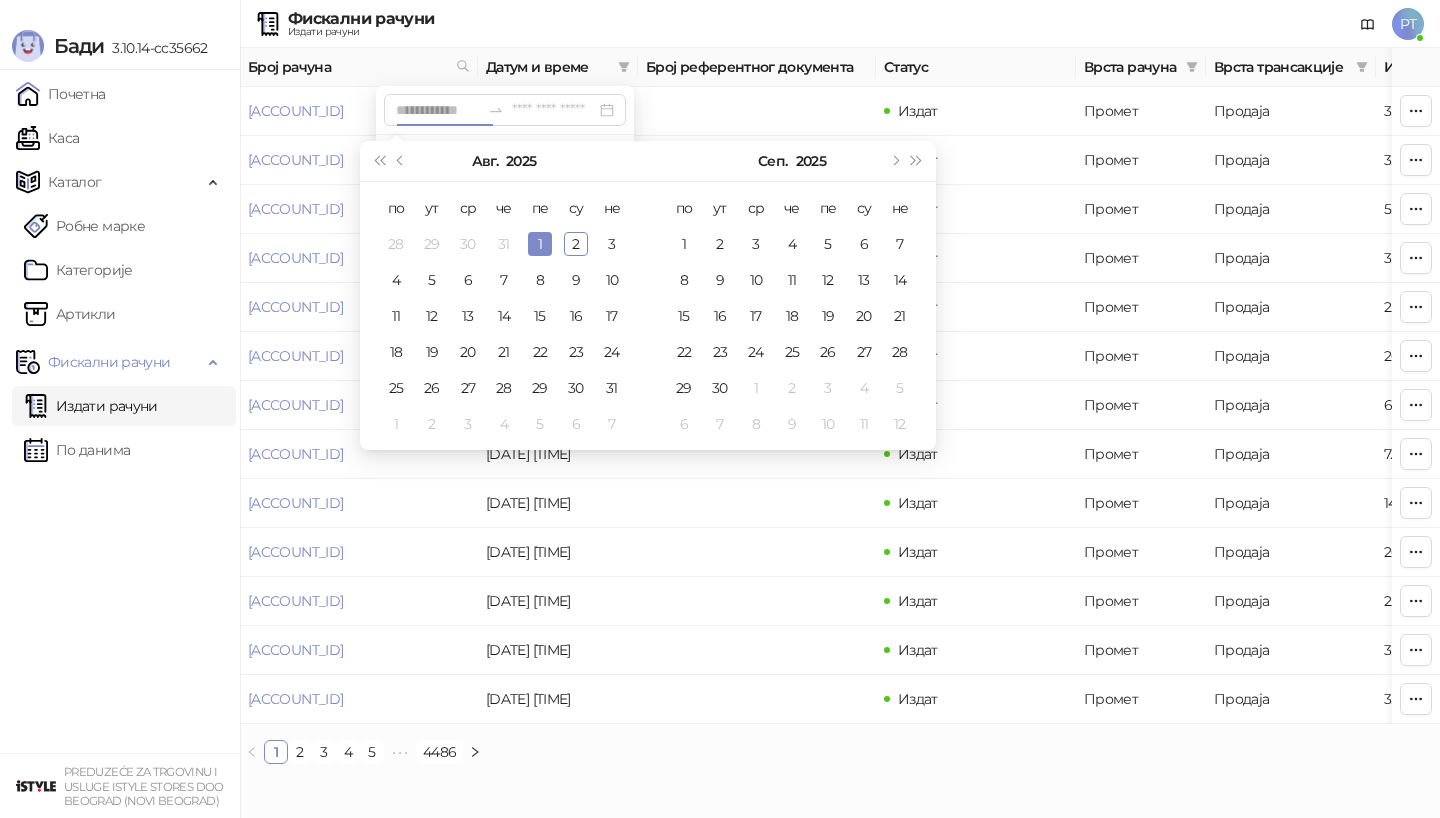 type on "**********" 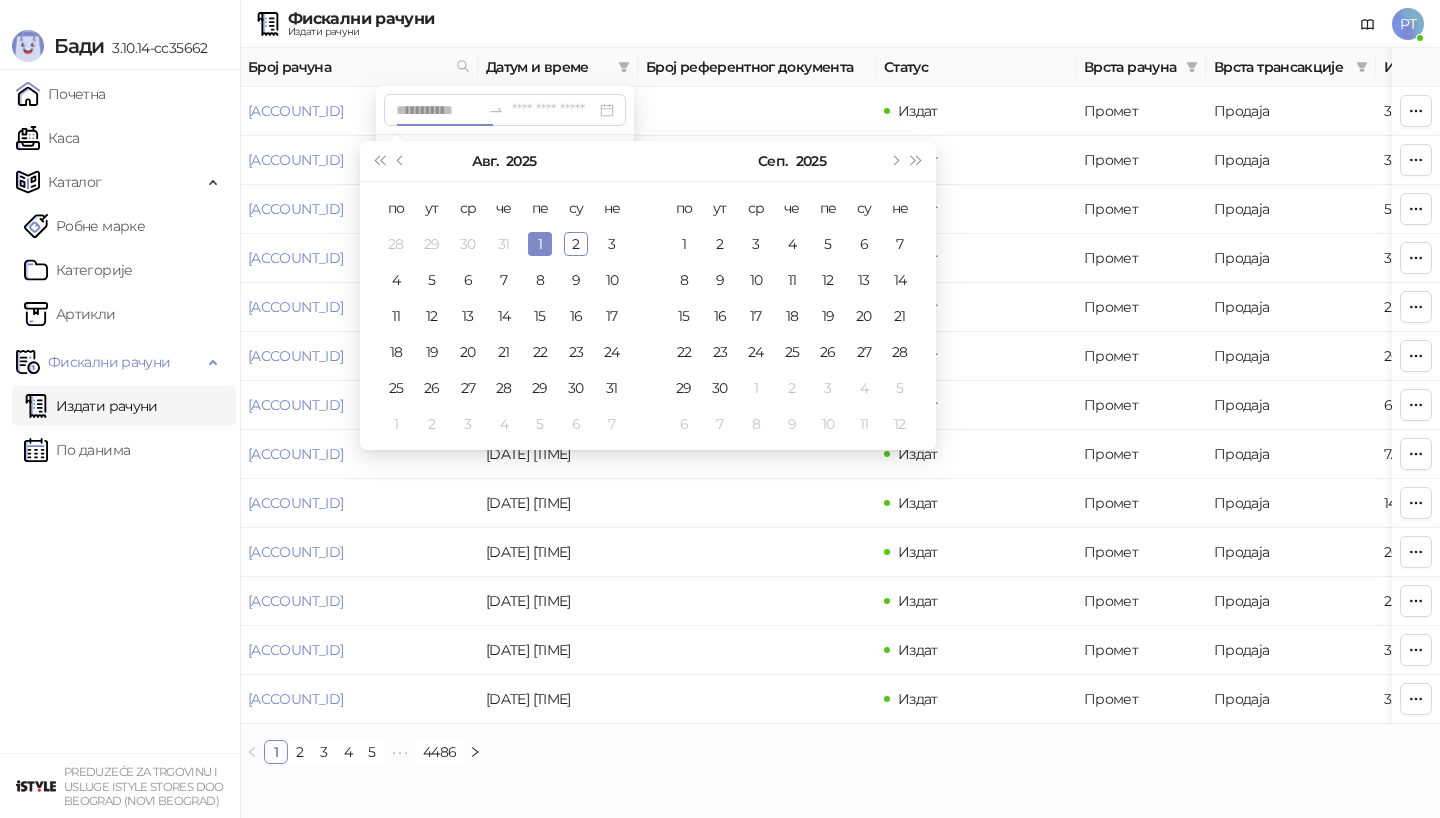 click on "1" at bounding box center [540, 244] 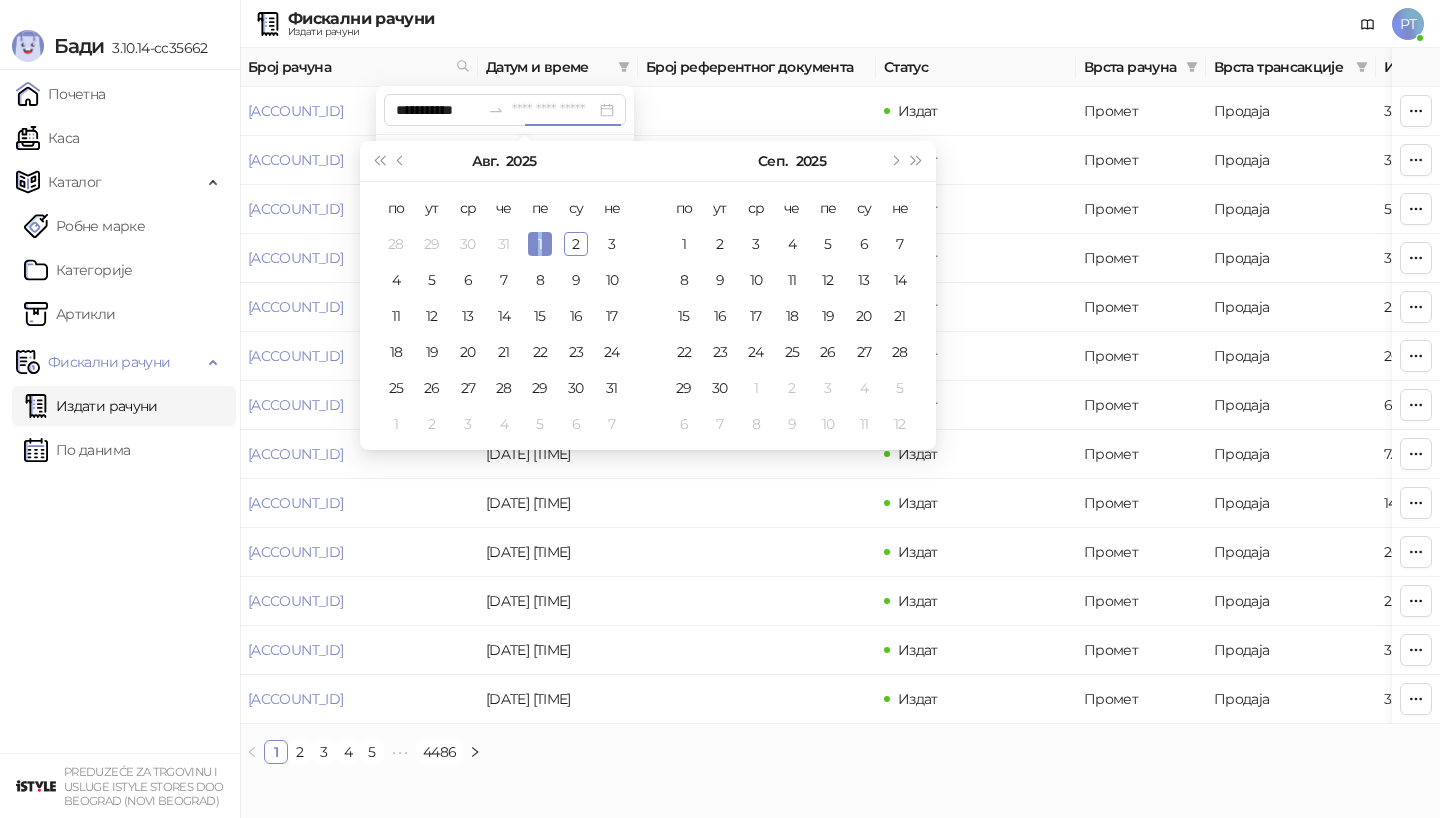click on "1" at bounding box center (540, 244) 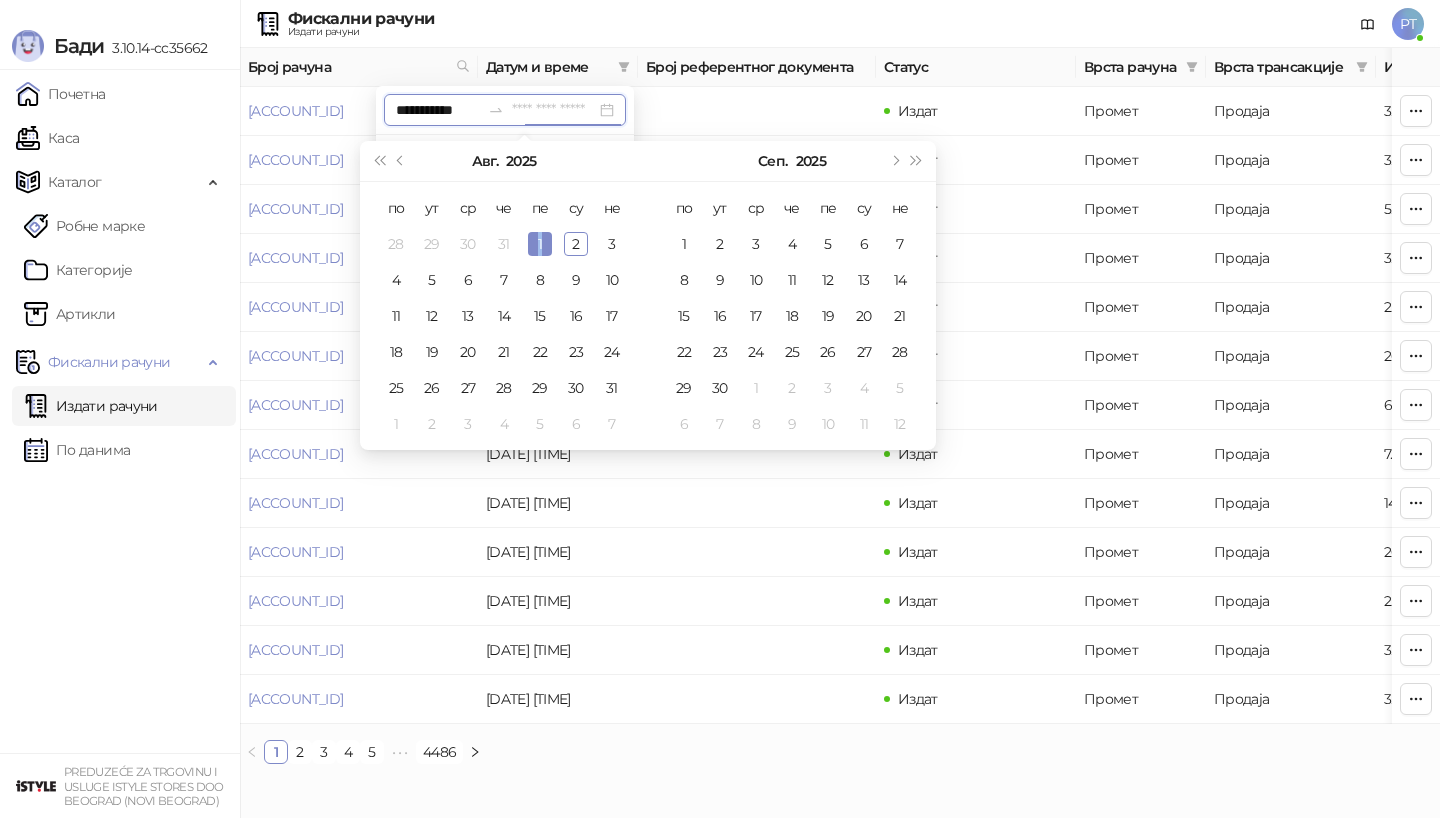 type on "**********" 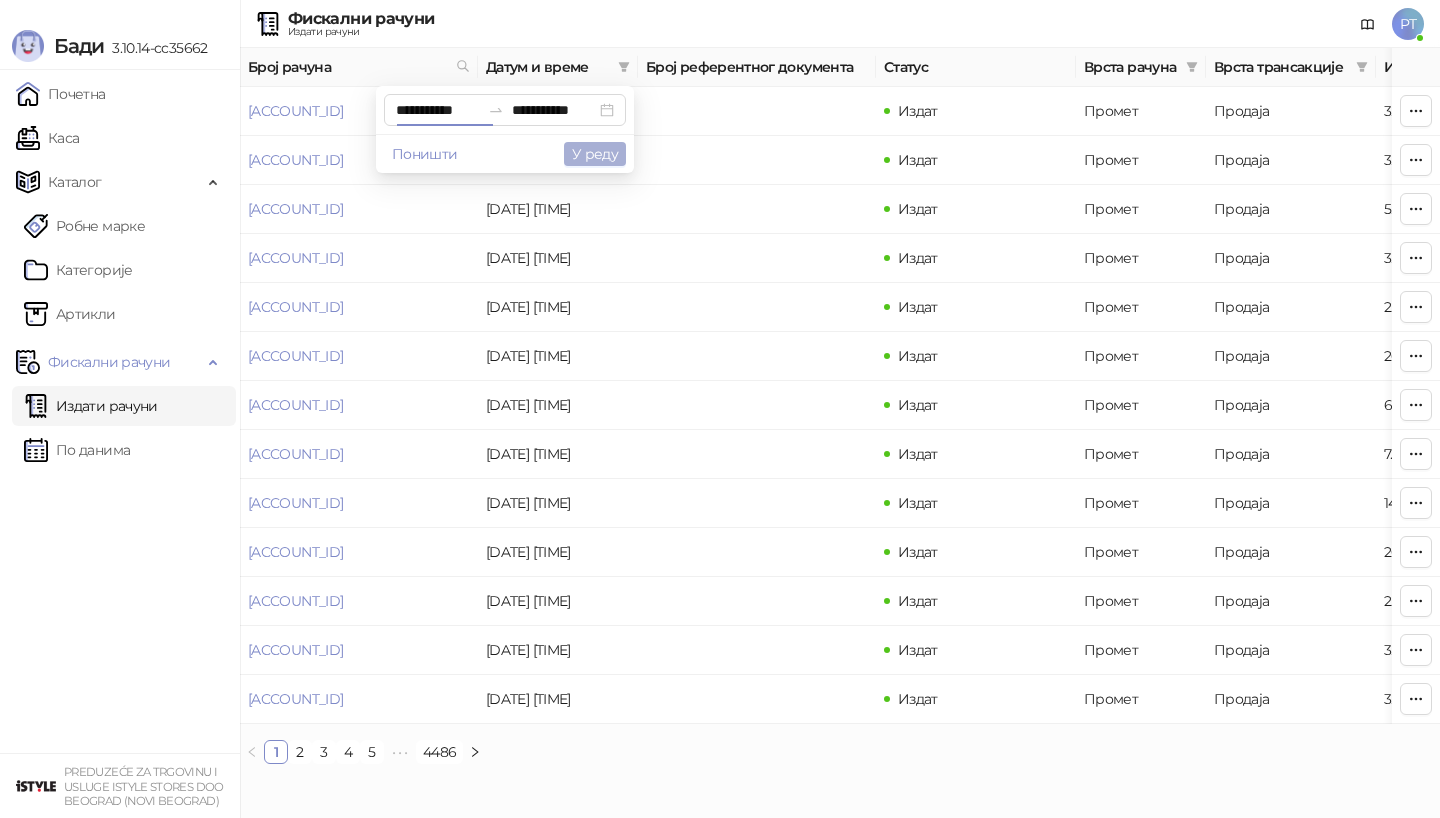 click on "У реду" at bounding box center (595, 154) 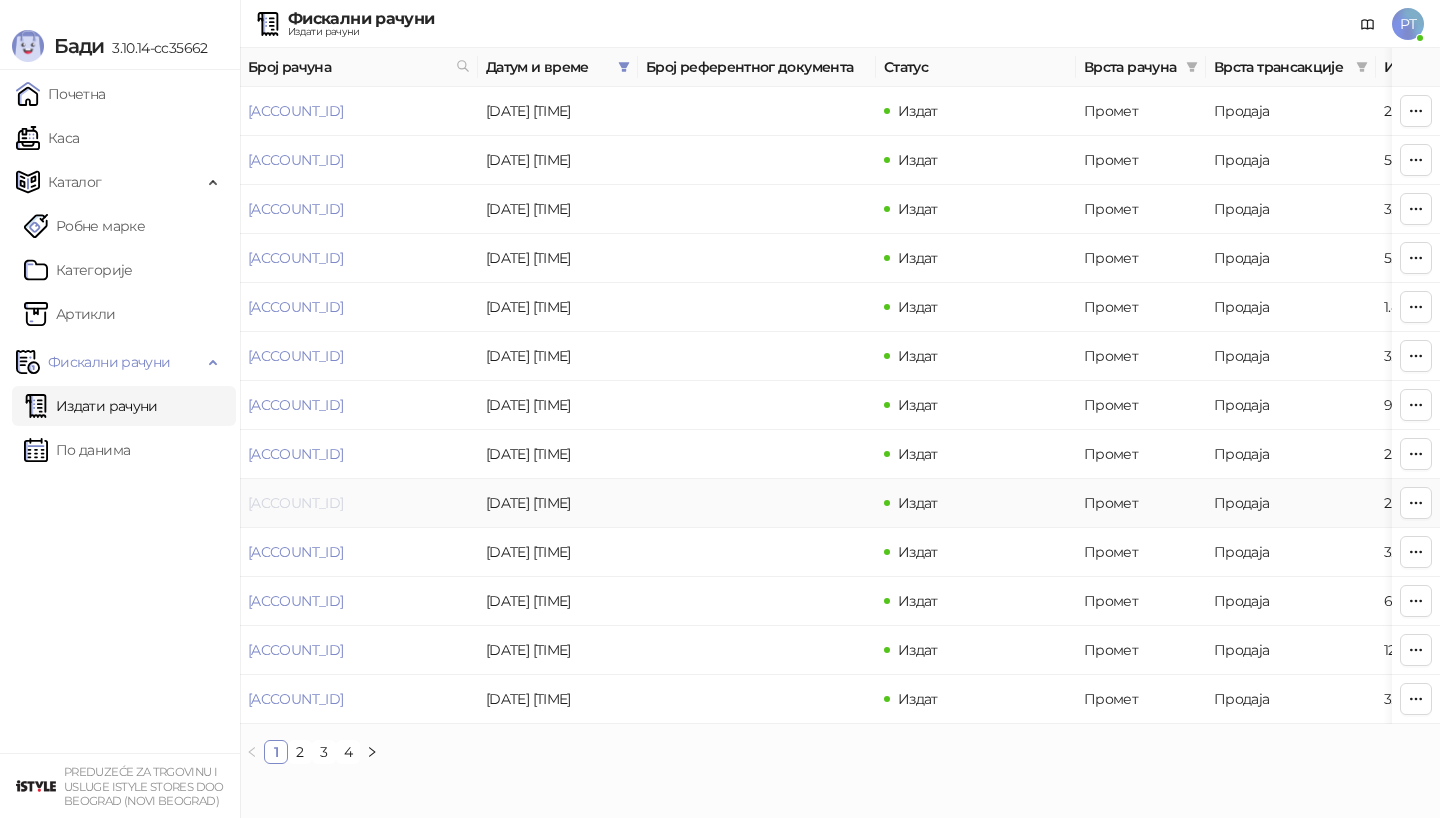 click on "[ACCOUNT_ID]" at bounding box center [295, 503] 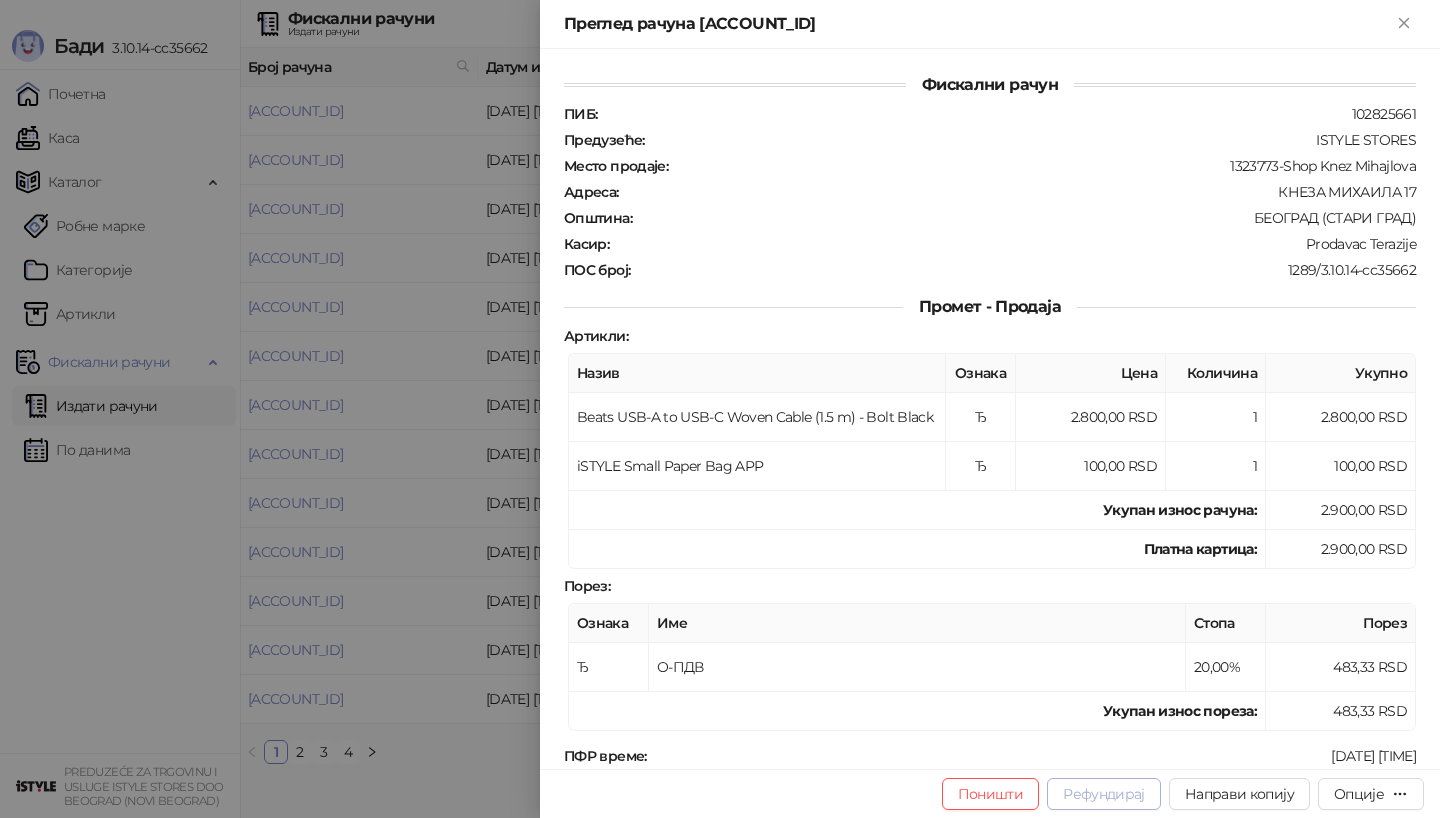 click on "Рефундирај" at bounding box center [1104, 794] 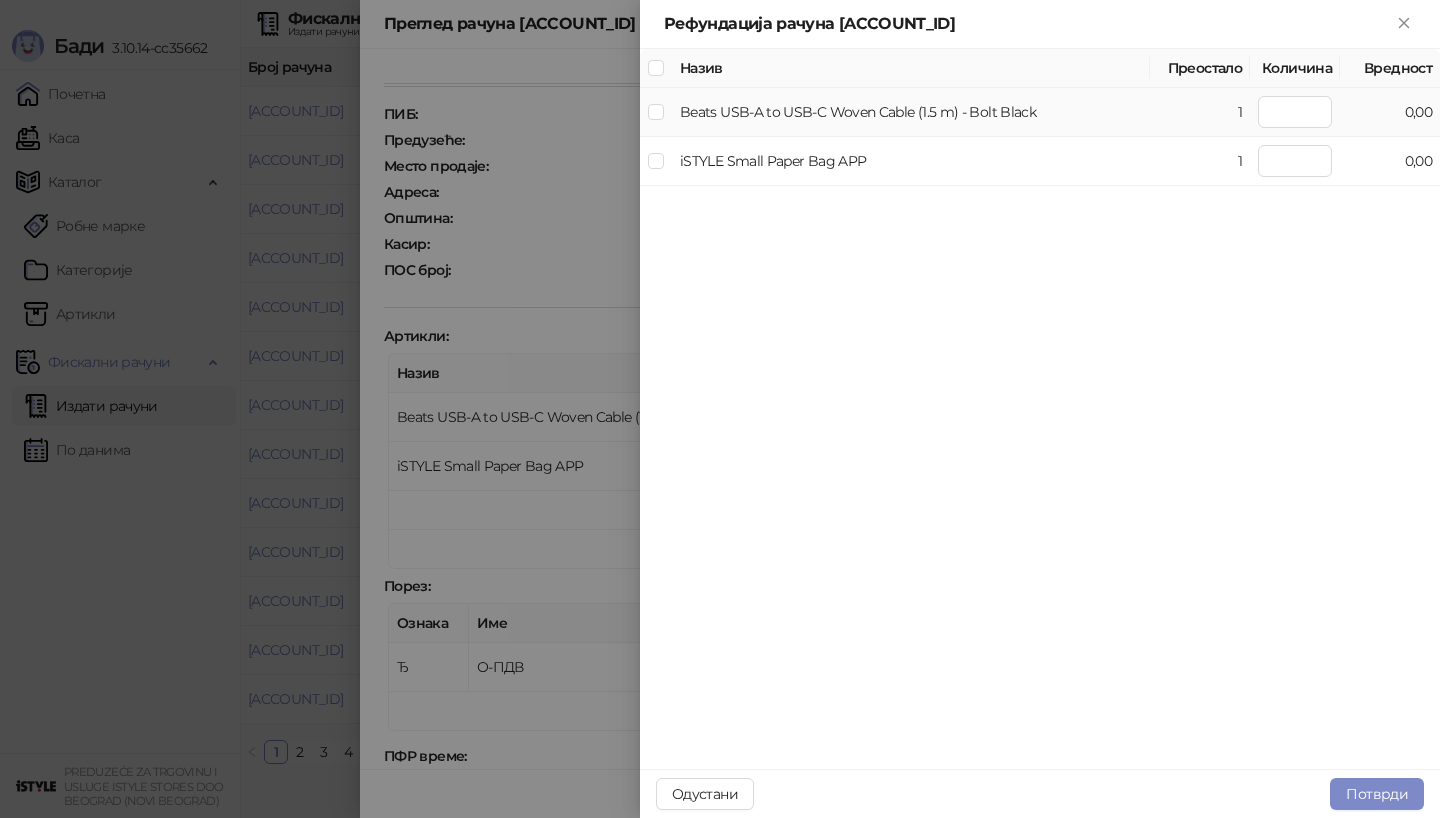 type on "*" 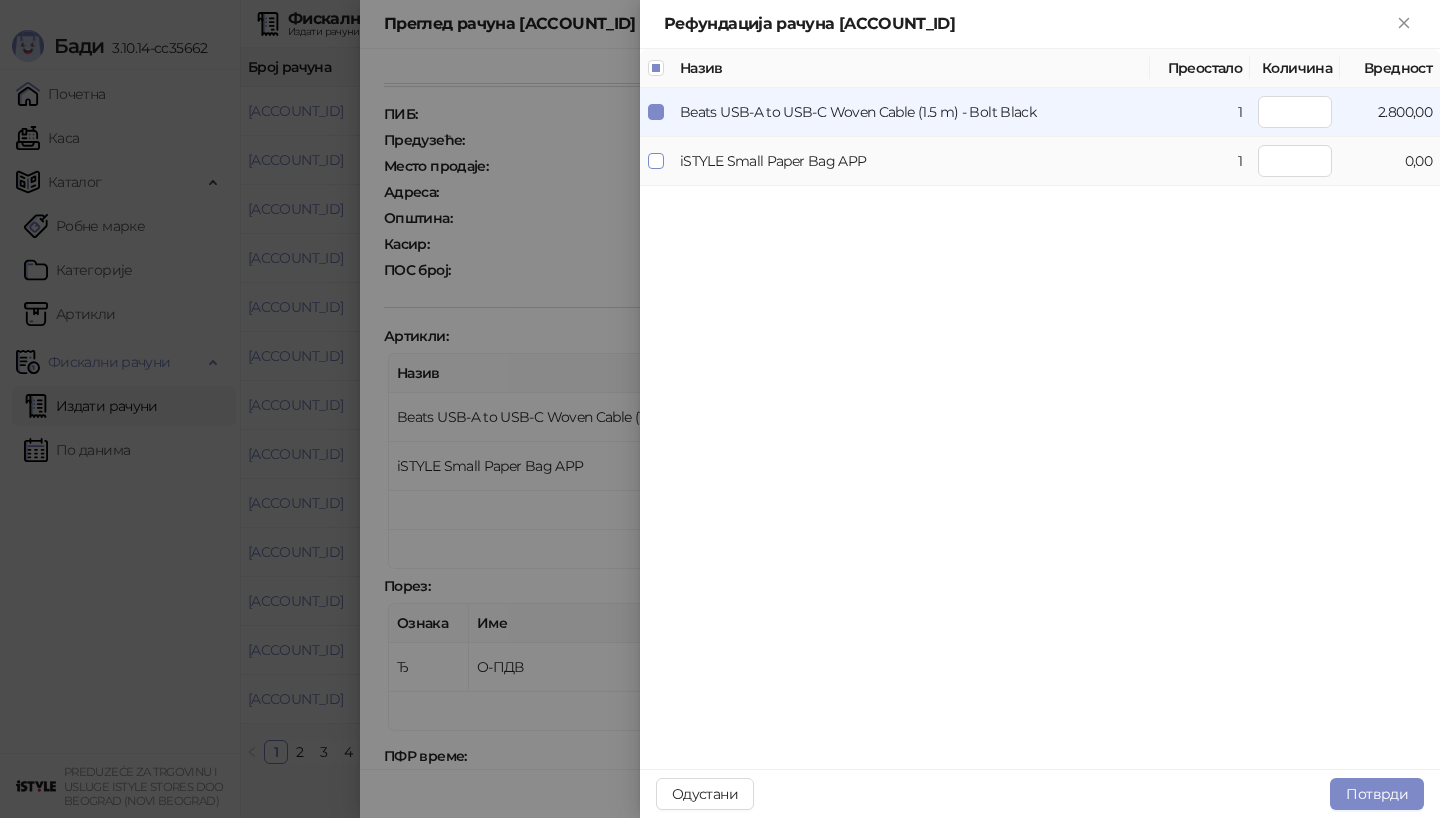 type on "*" 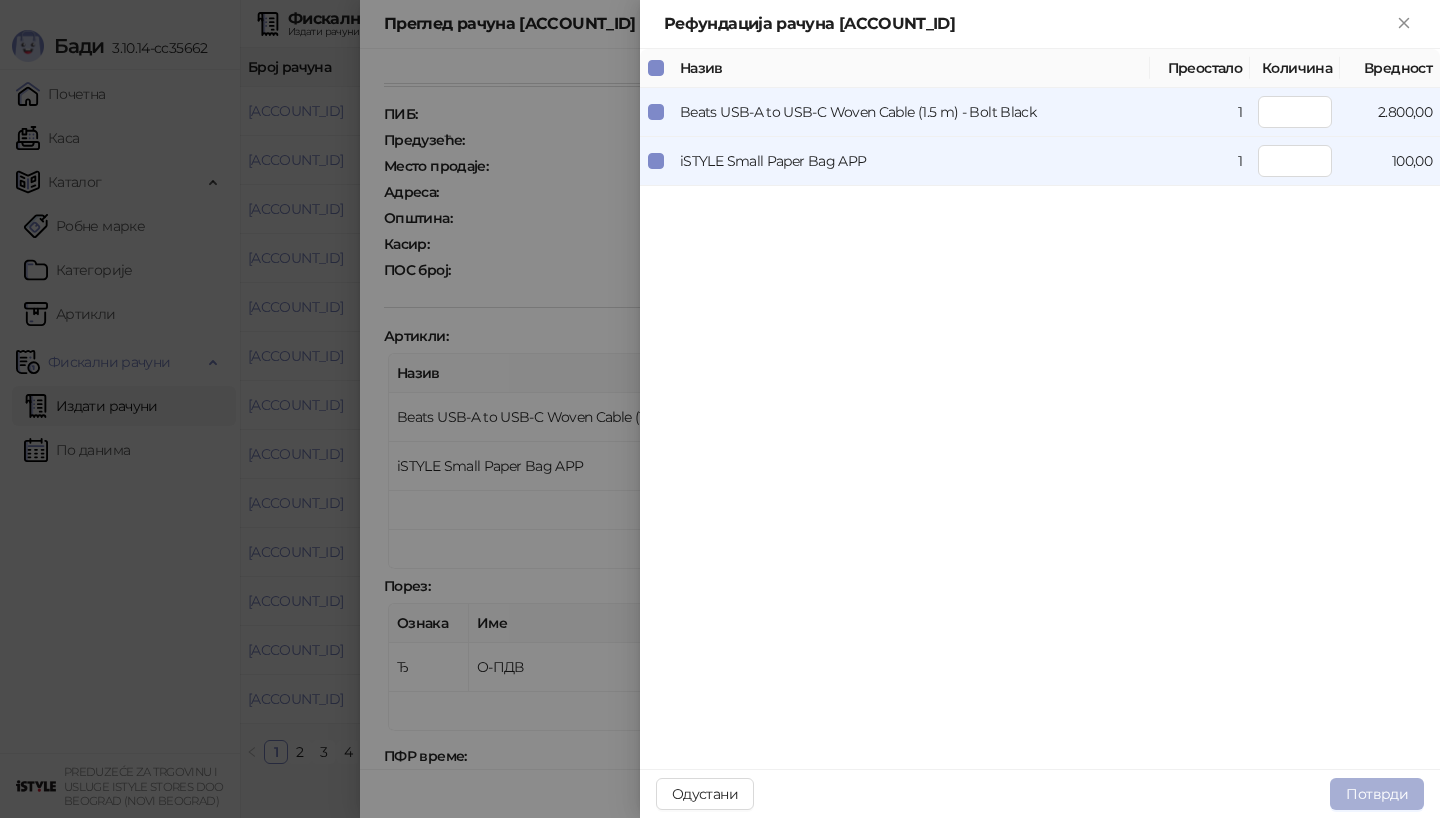 click on "Потврди" at bounding box center (1377, 794) 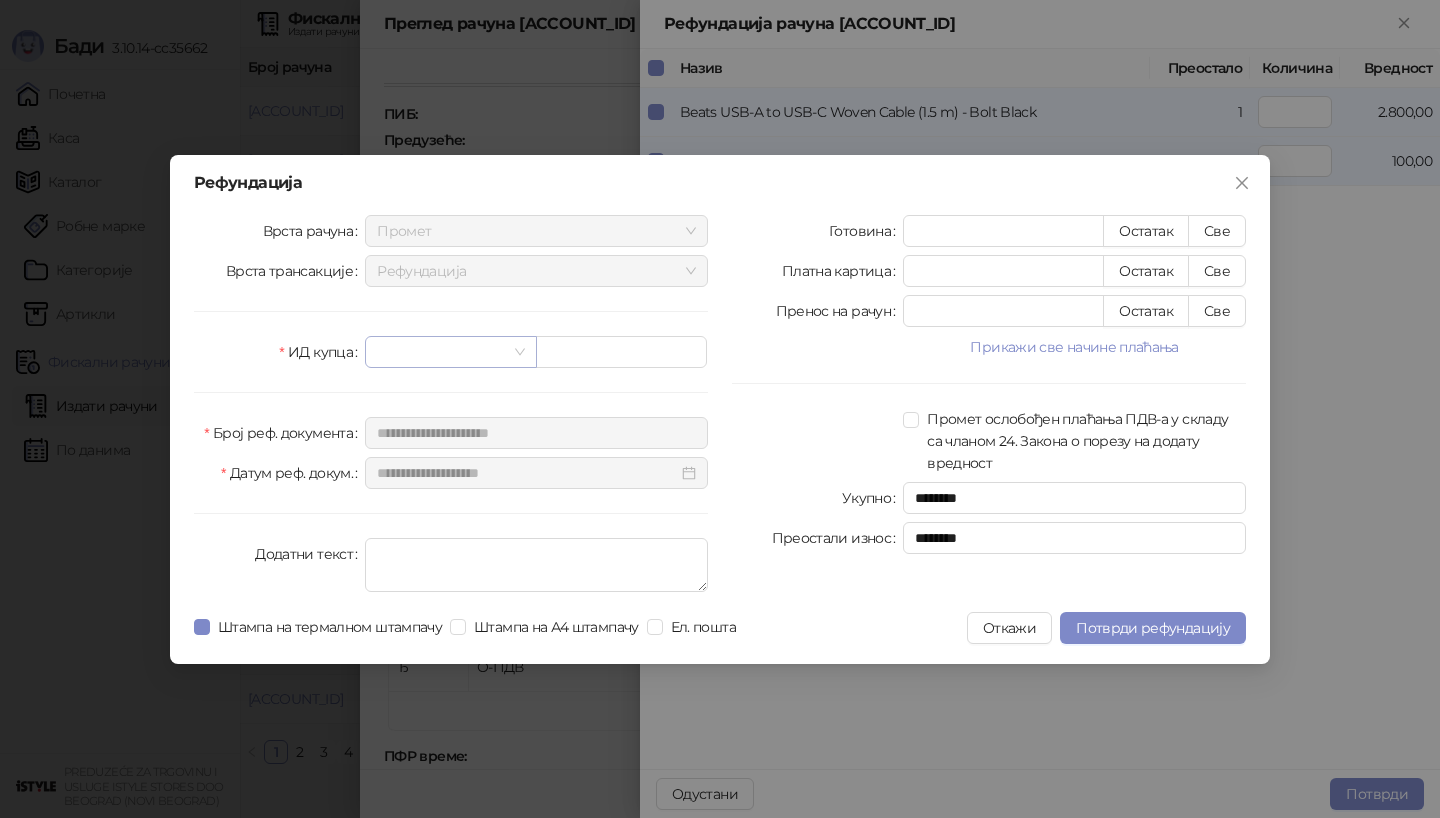 click at bounding box center (450, 352) 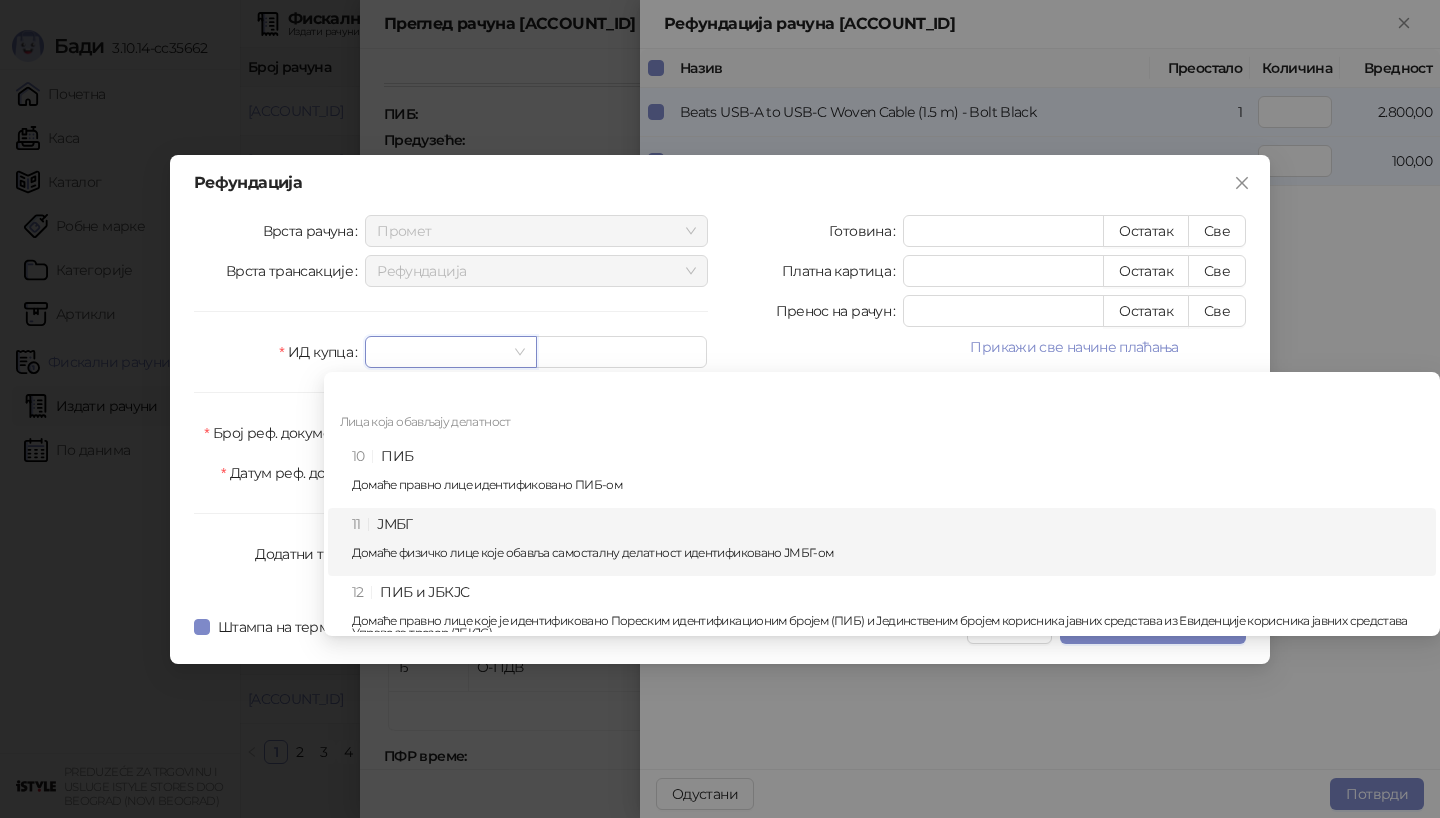 click on "11 ЈМБГ Домаће физичко лице које обавља самосталну делатност идентификовано ЈМБГ-ом" at bounding box center (888, 542) 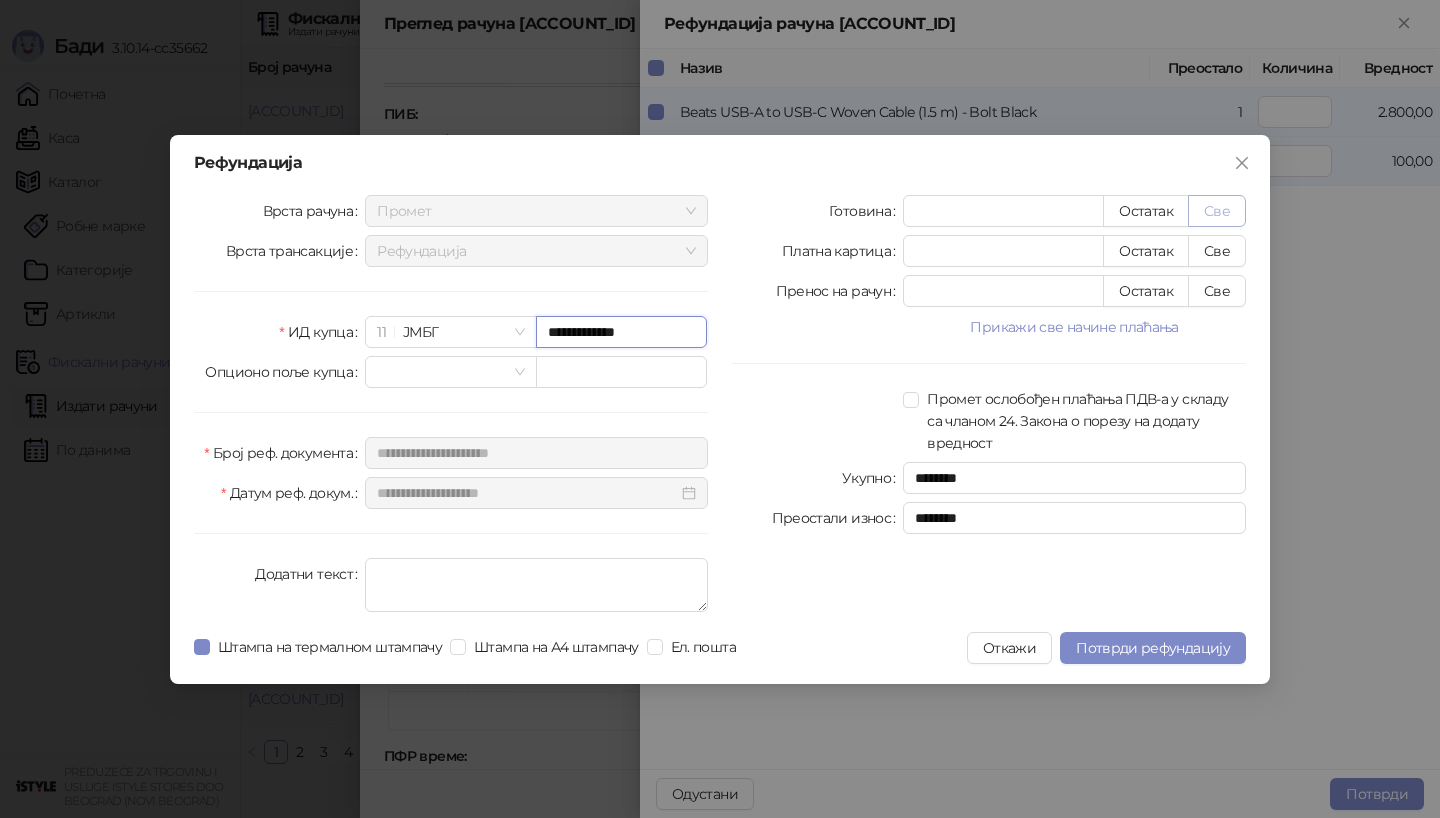 type on "**********" 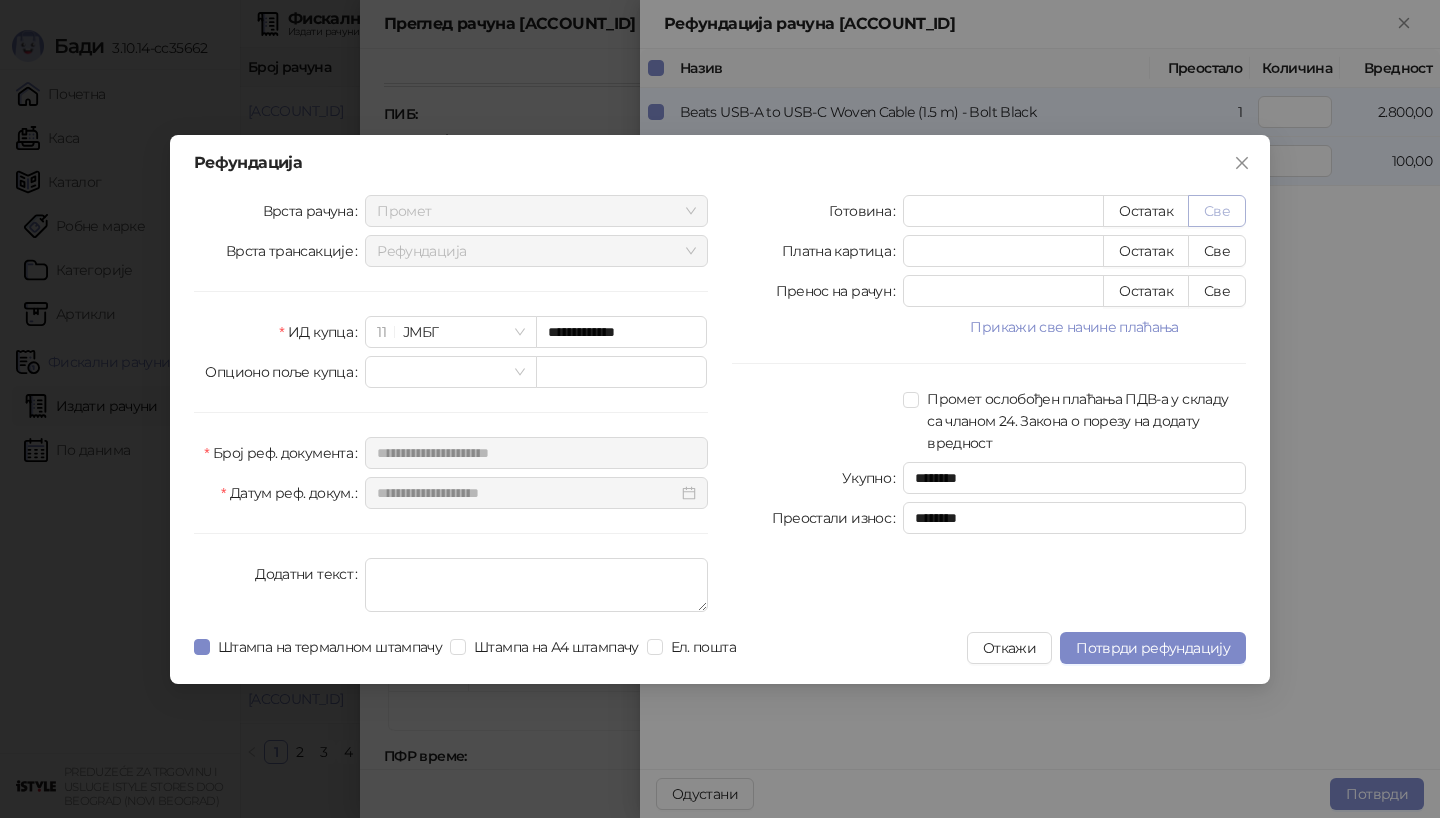 click on "Све" at bounding box center (1217, 211) 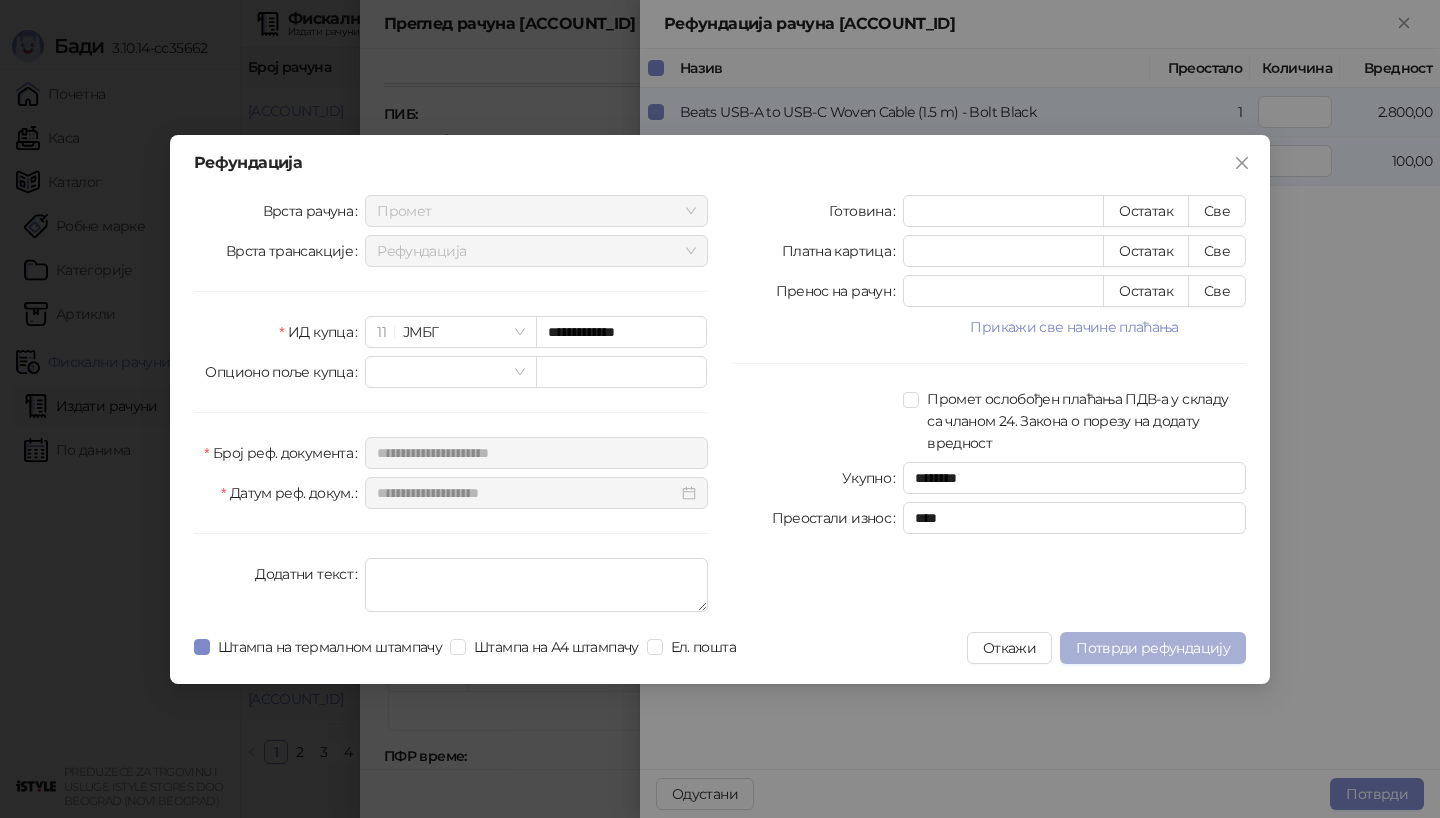 click on "Потврди рефундацију" at bounding box center [1153, 648] 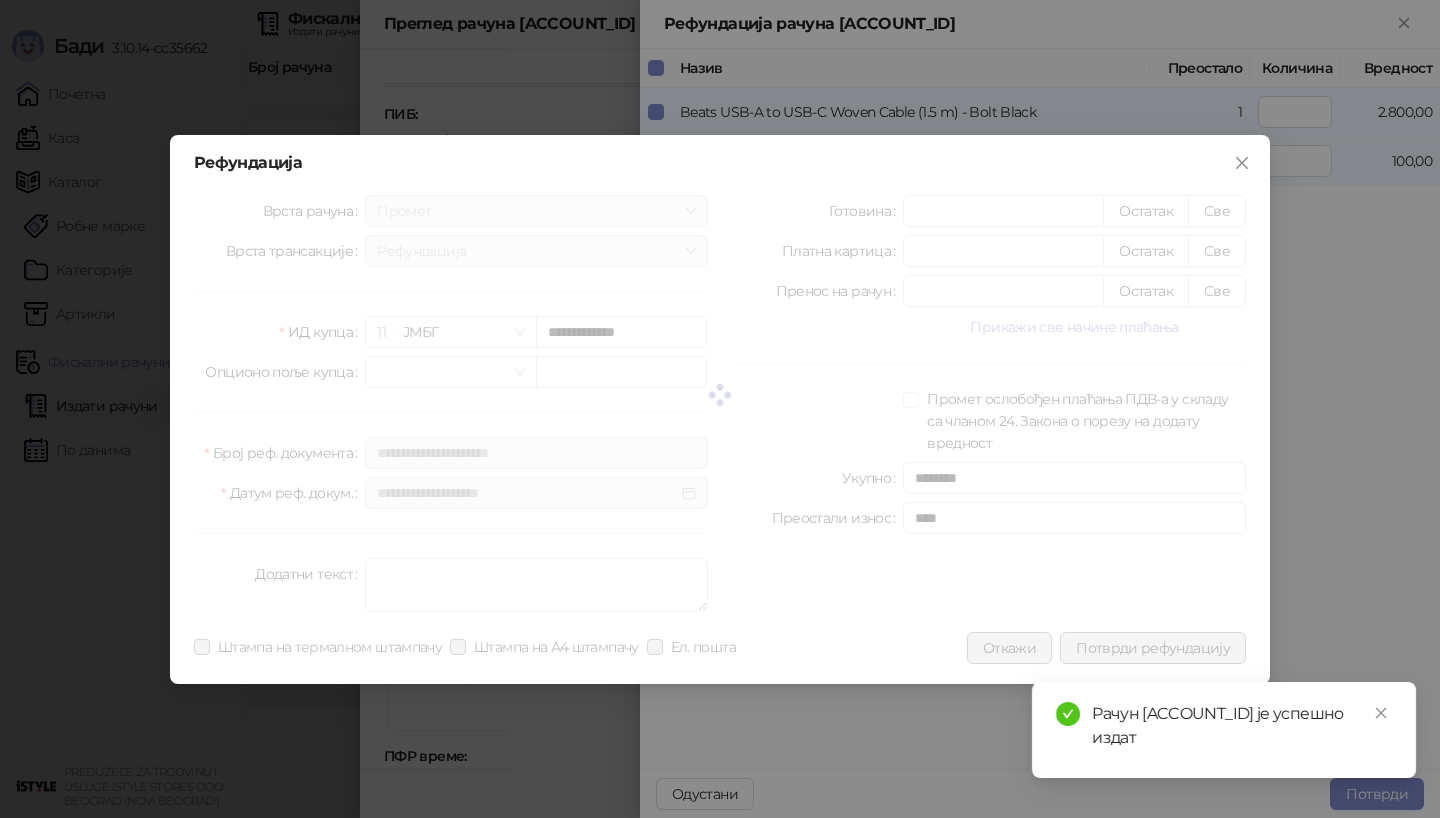 type 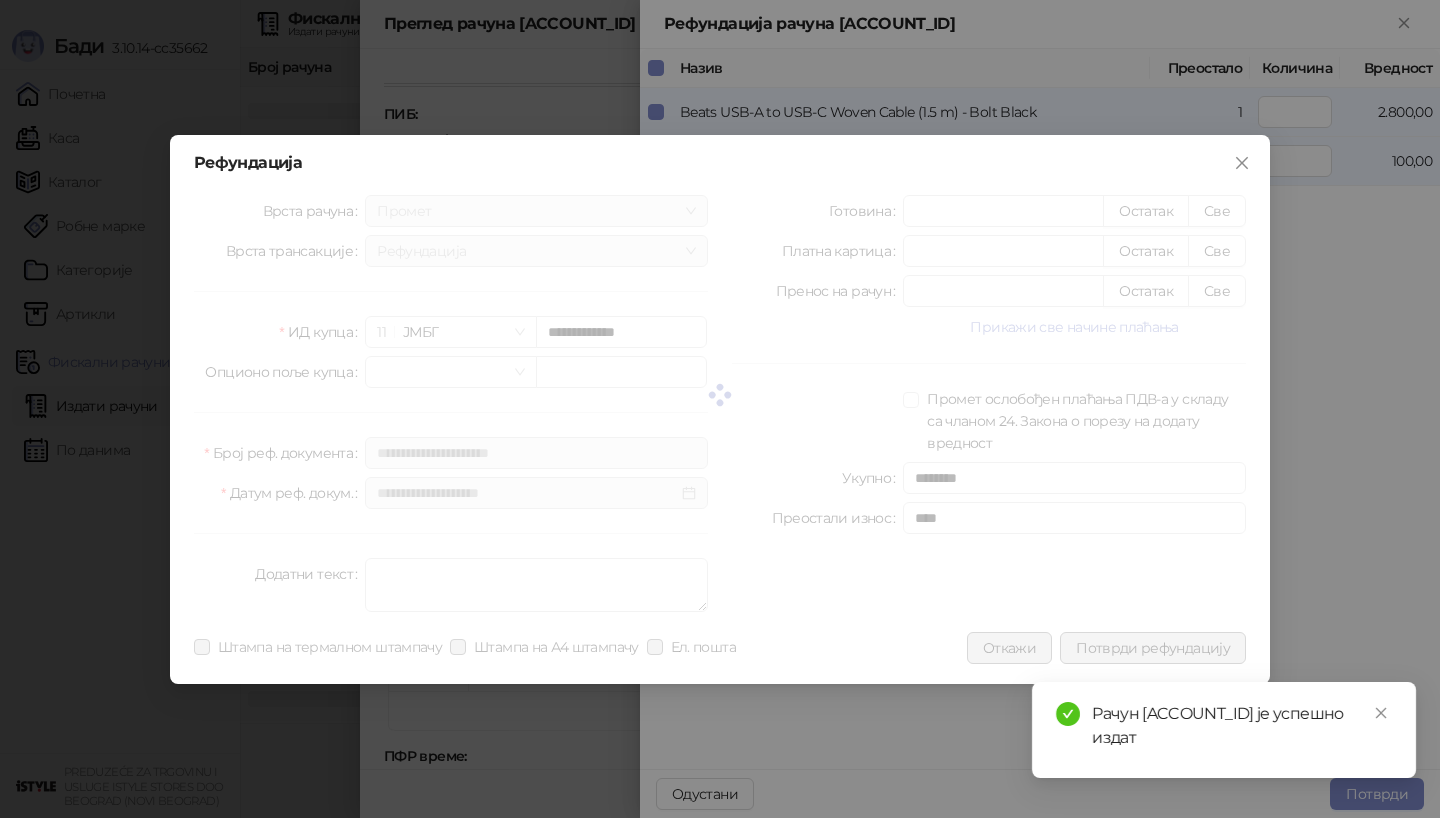 type 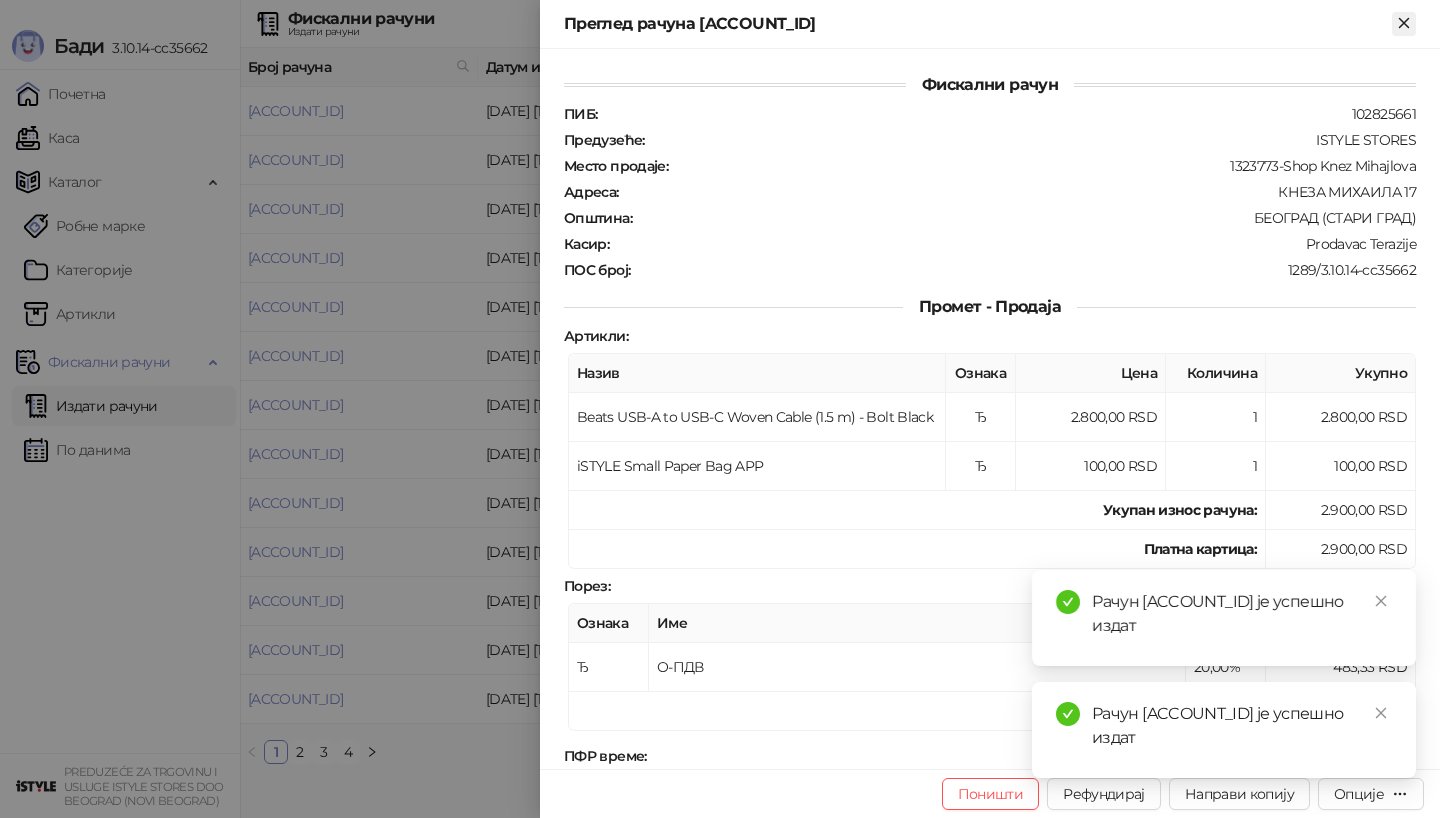 click 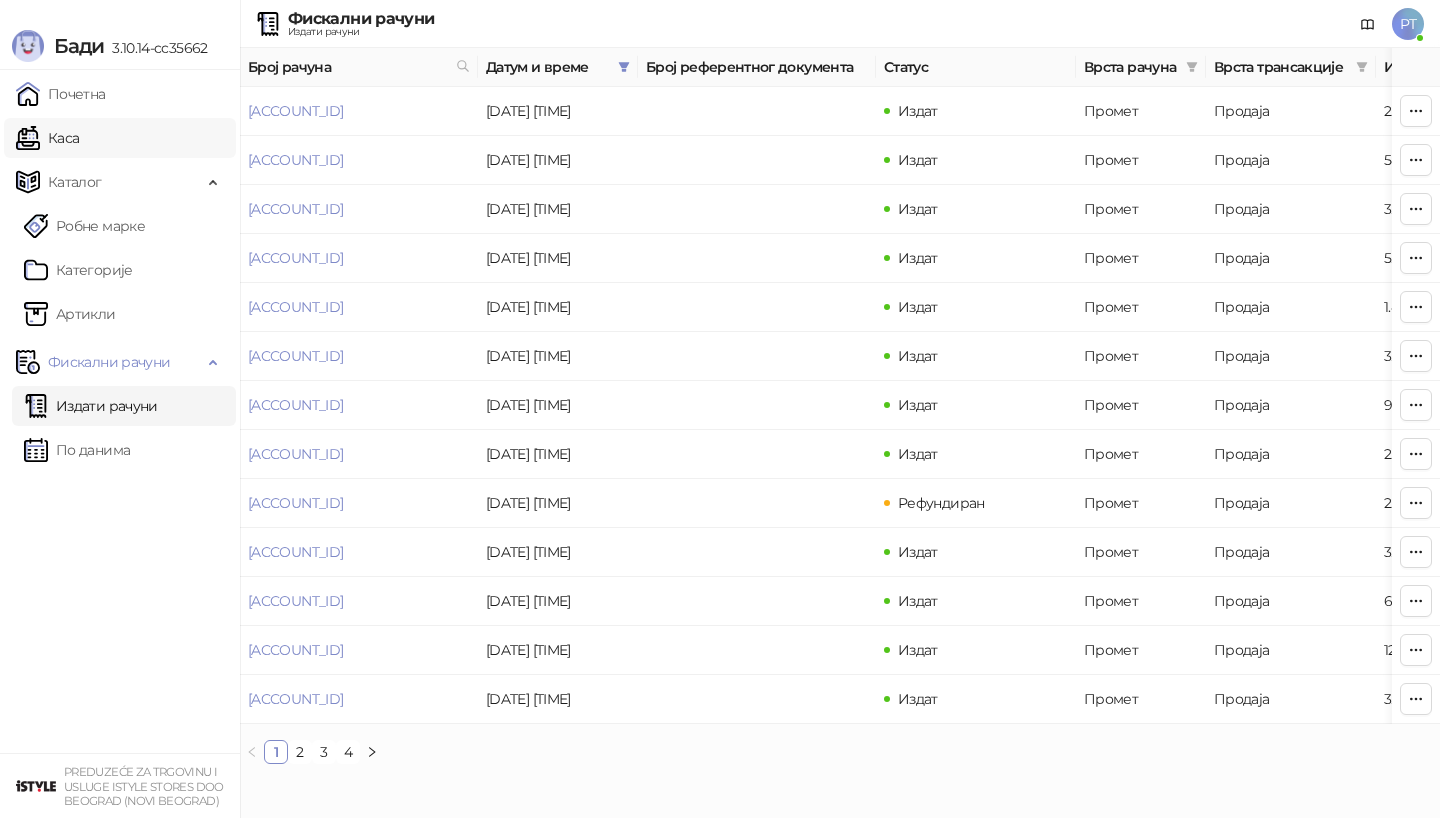 click on "Каса" at bounding box center [47, 138] 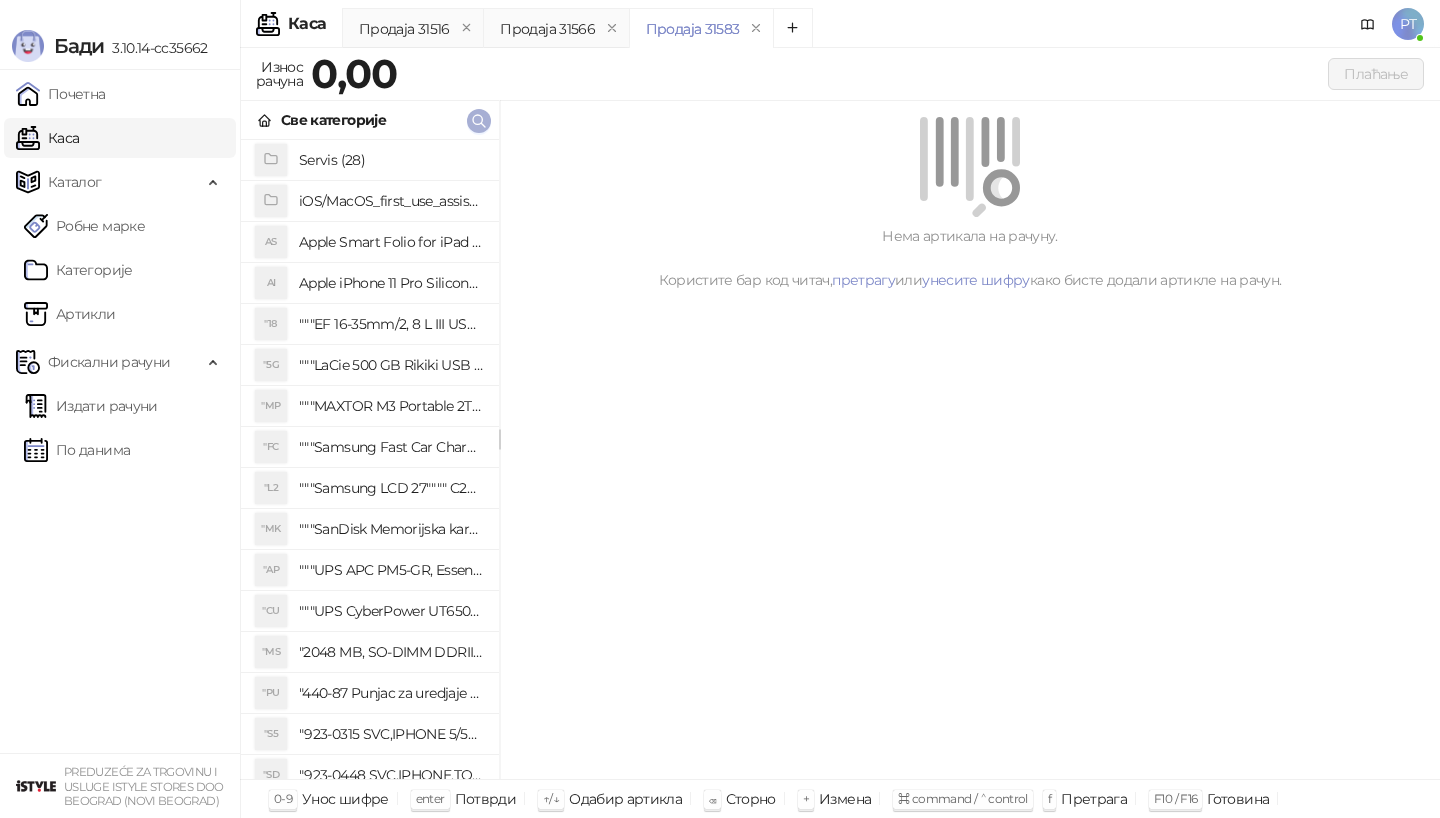 click 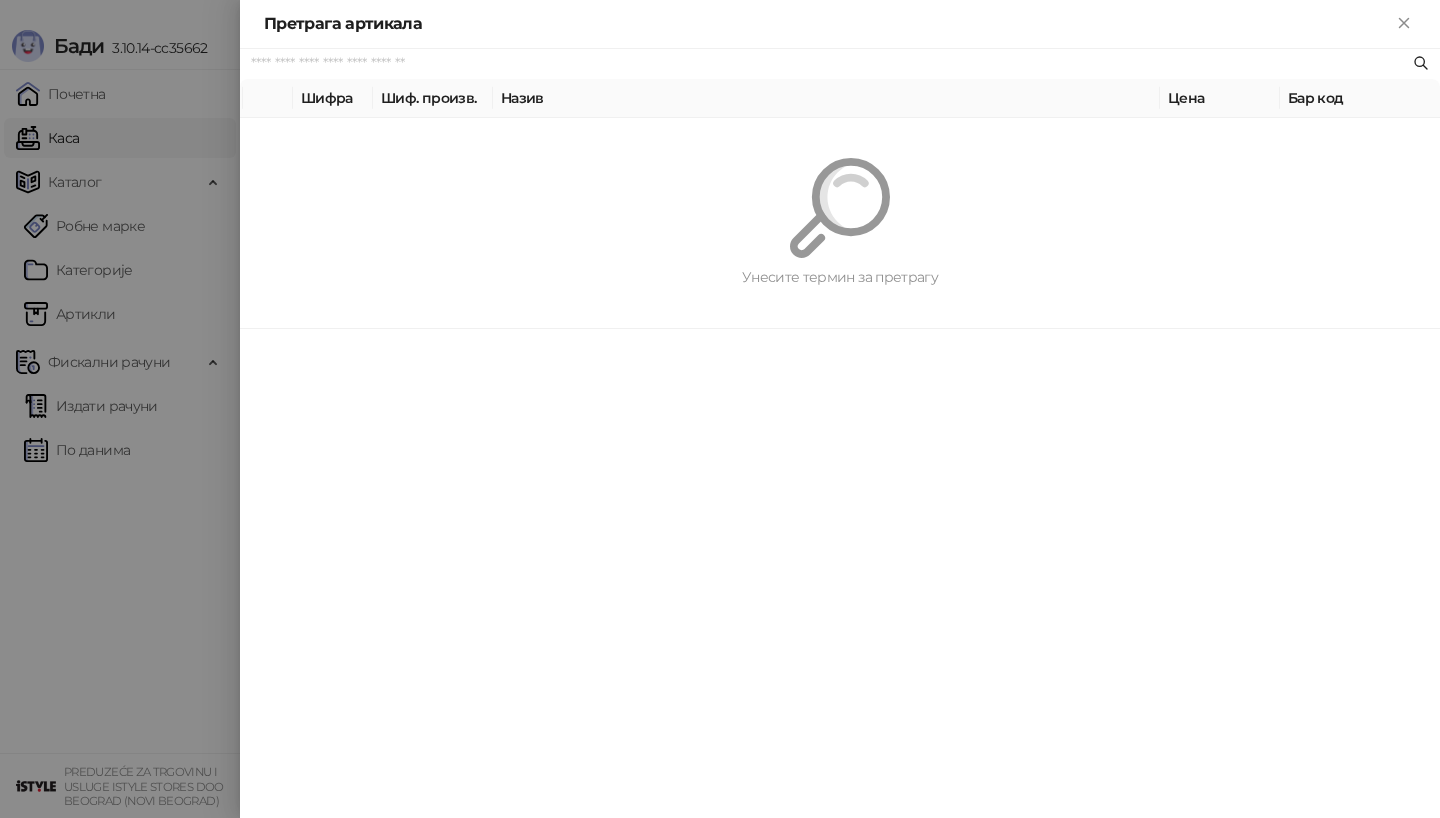 paste on "*********" 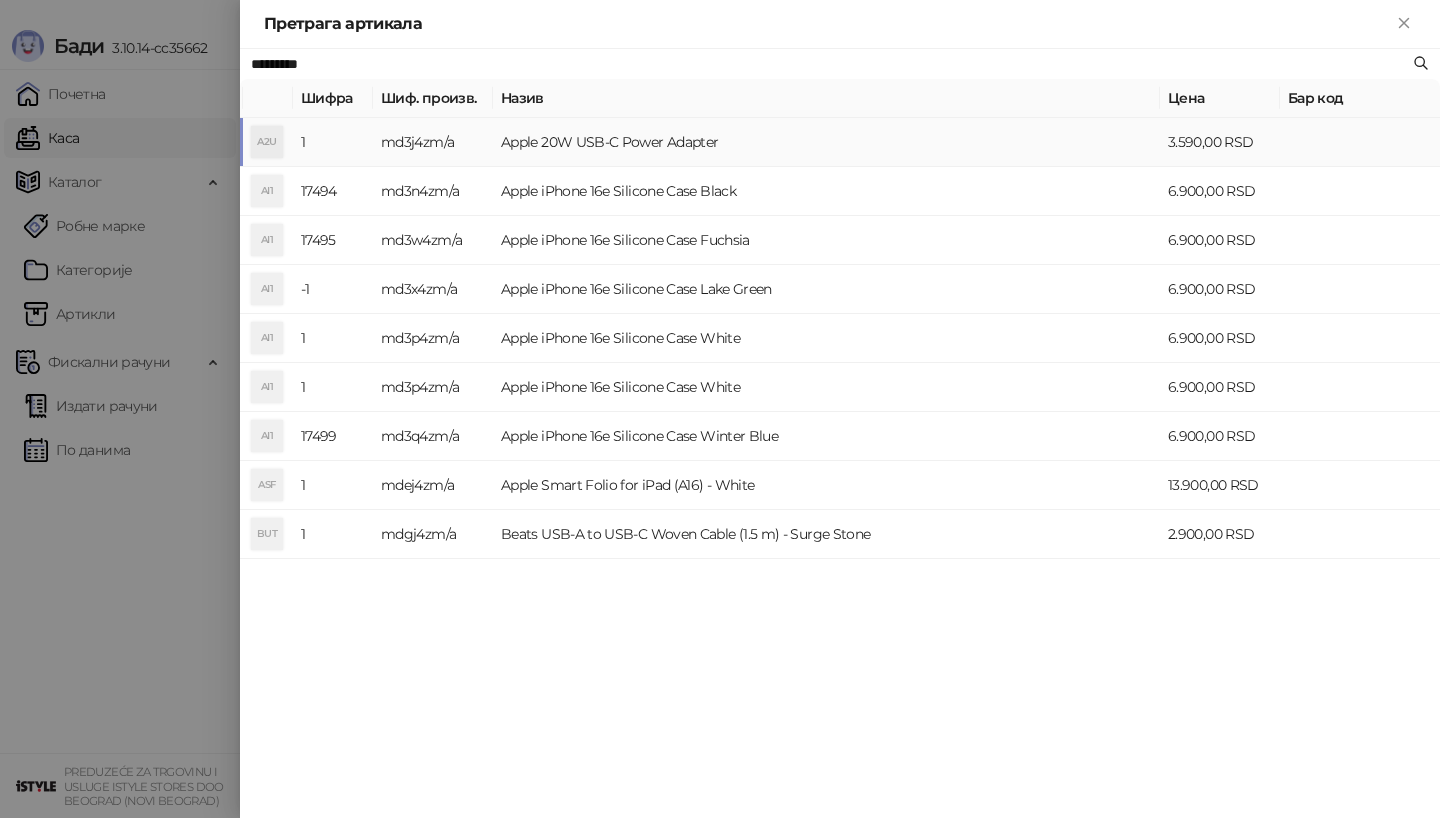 click on "A2U" at bounding box center [267, 142] 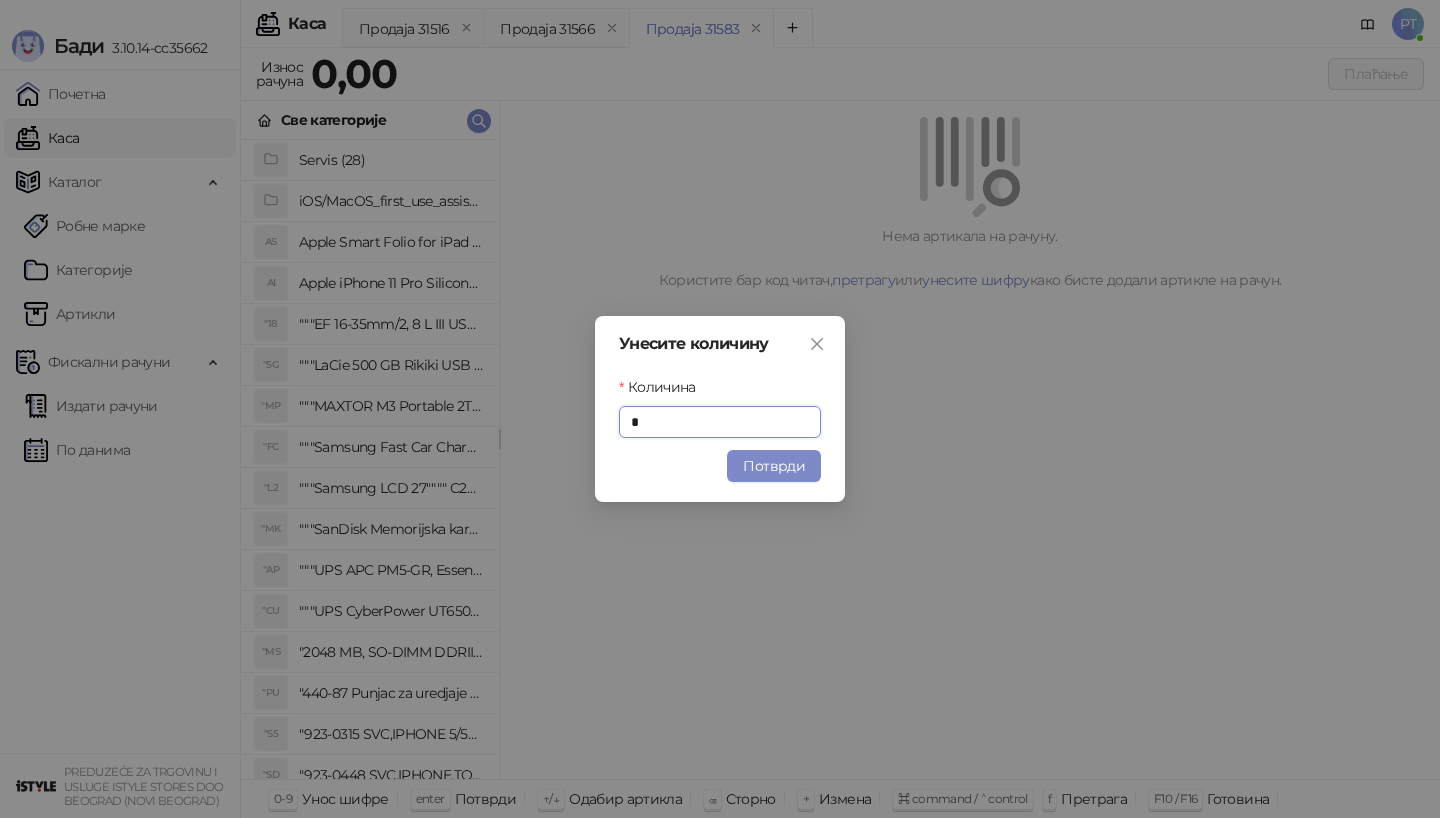 click on "Унесите количину Количина * Потврди" at bounding box center (720, 409) 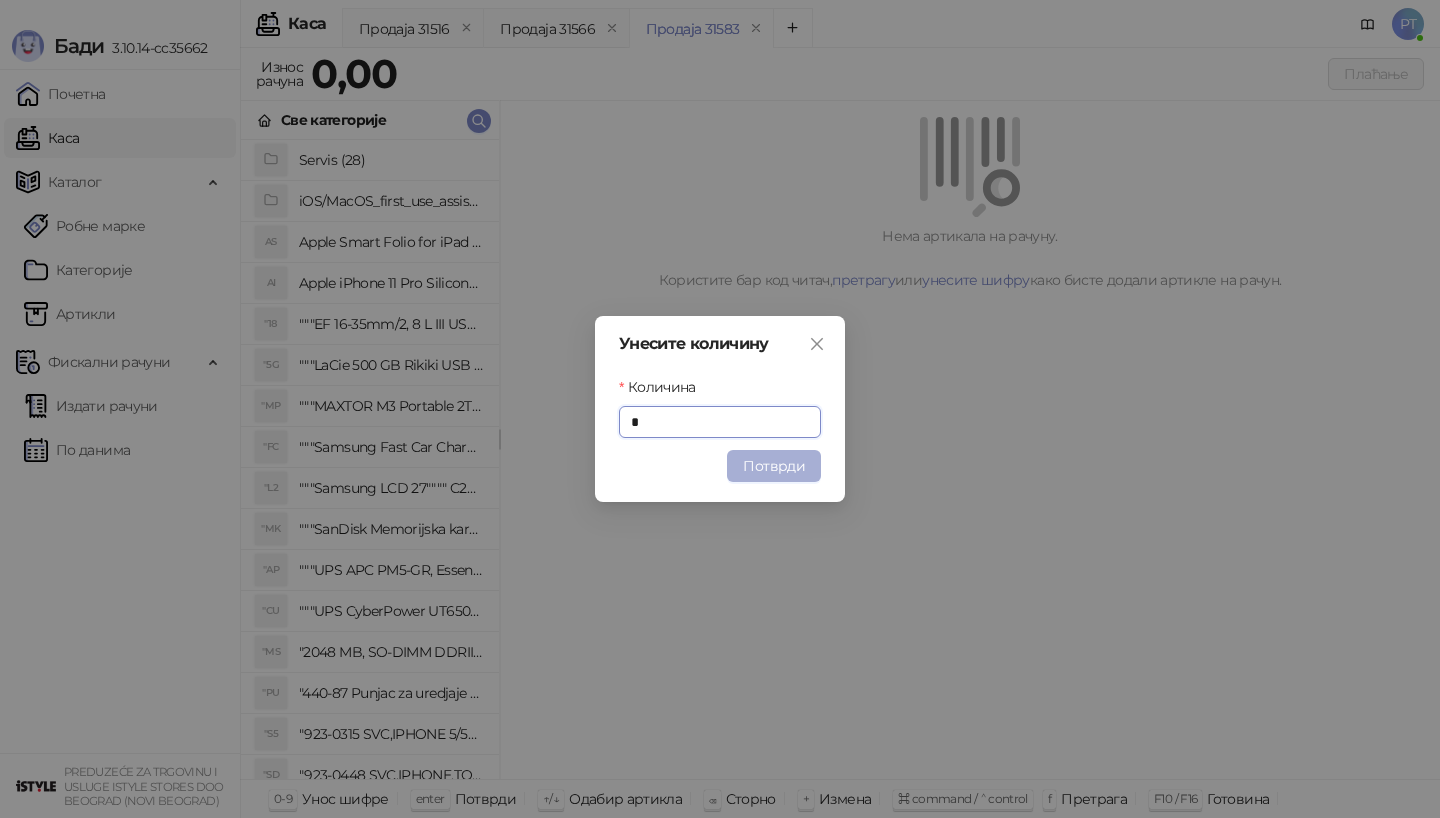 click on "Потврди" at bounding box center (774, 466) 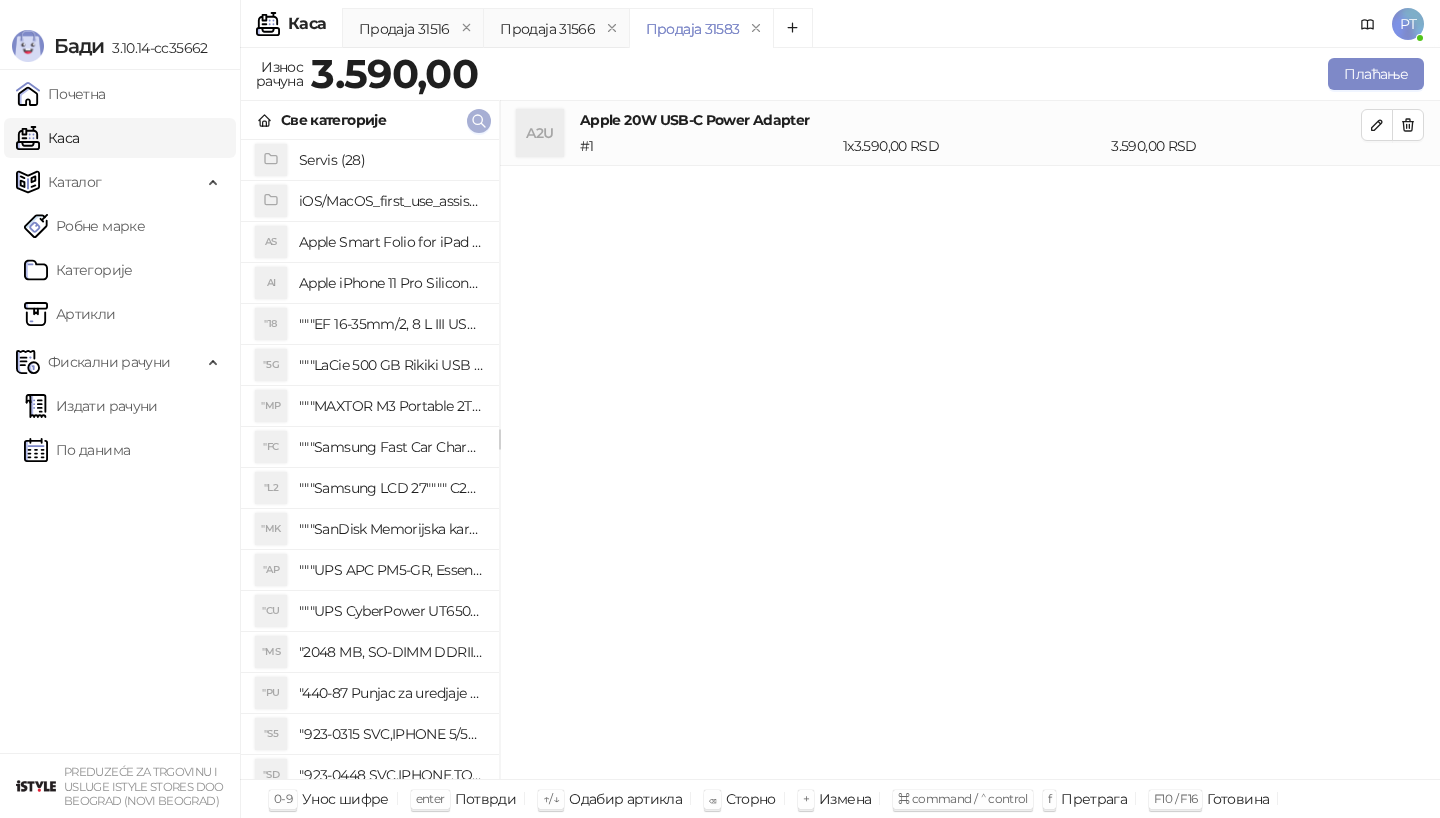 click 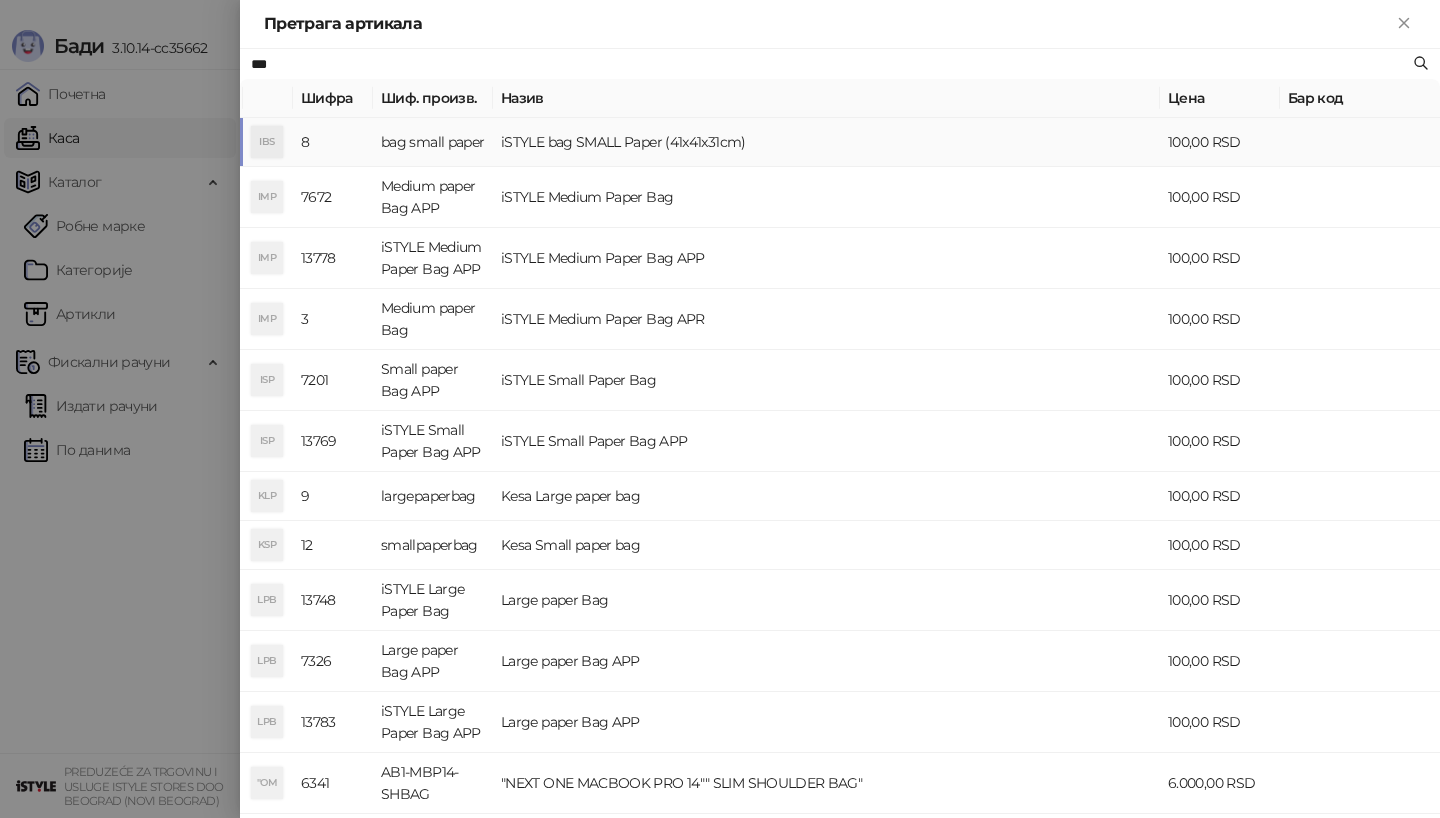 type on "***" 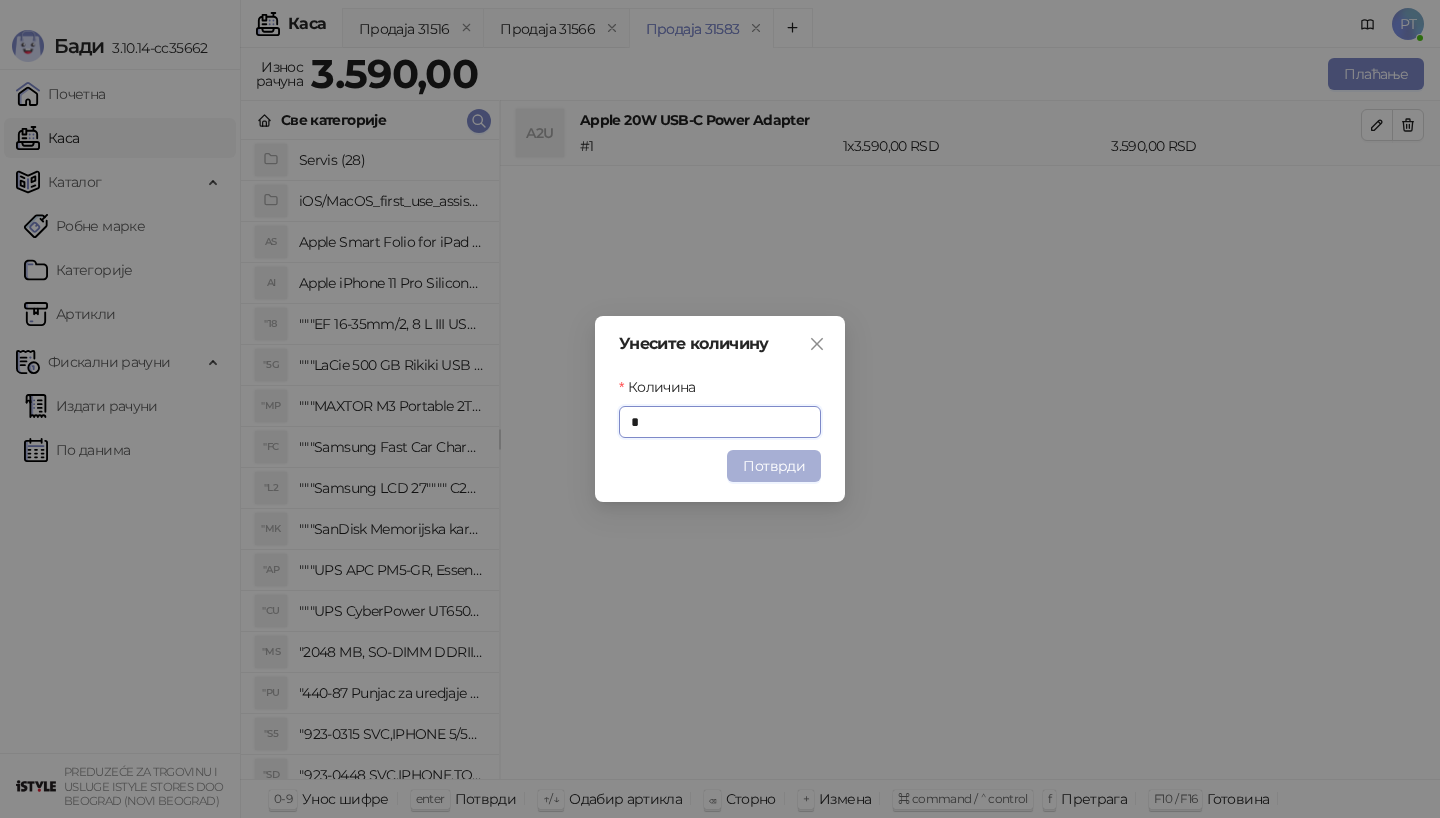 click on "Потврди" at bounding box center [774, 466] 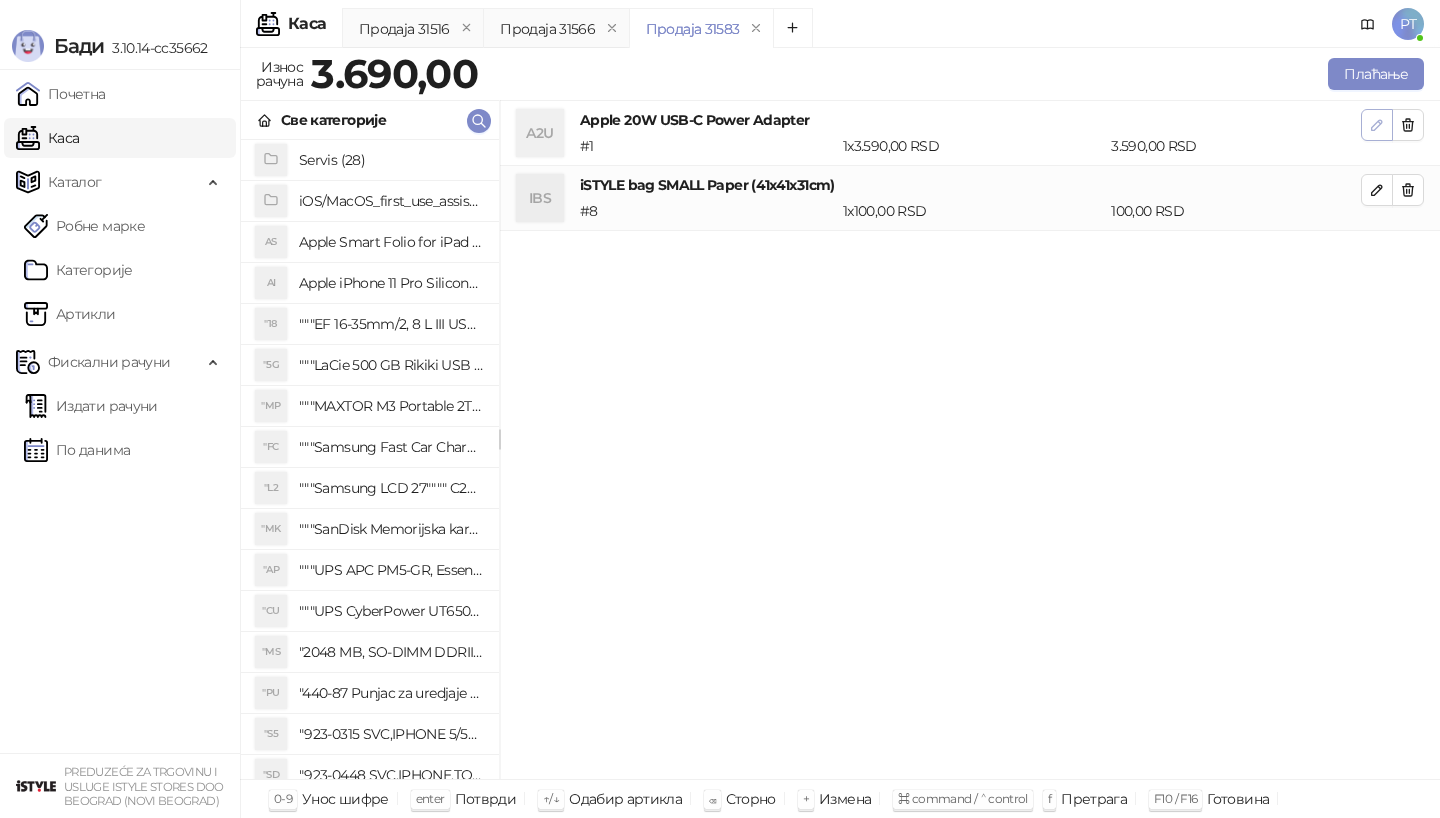 click 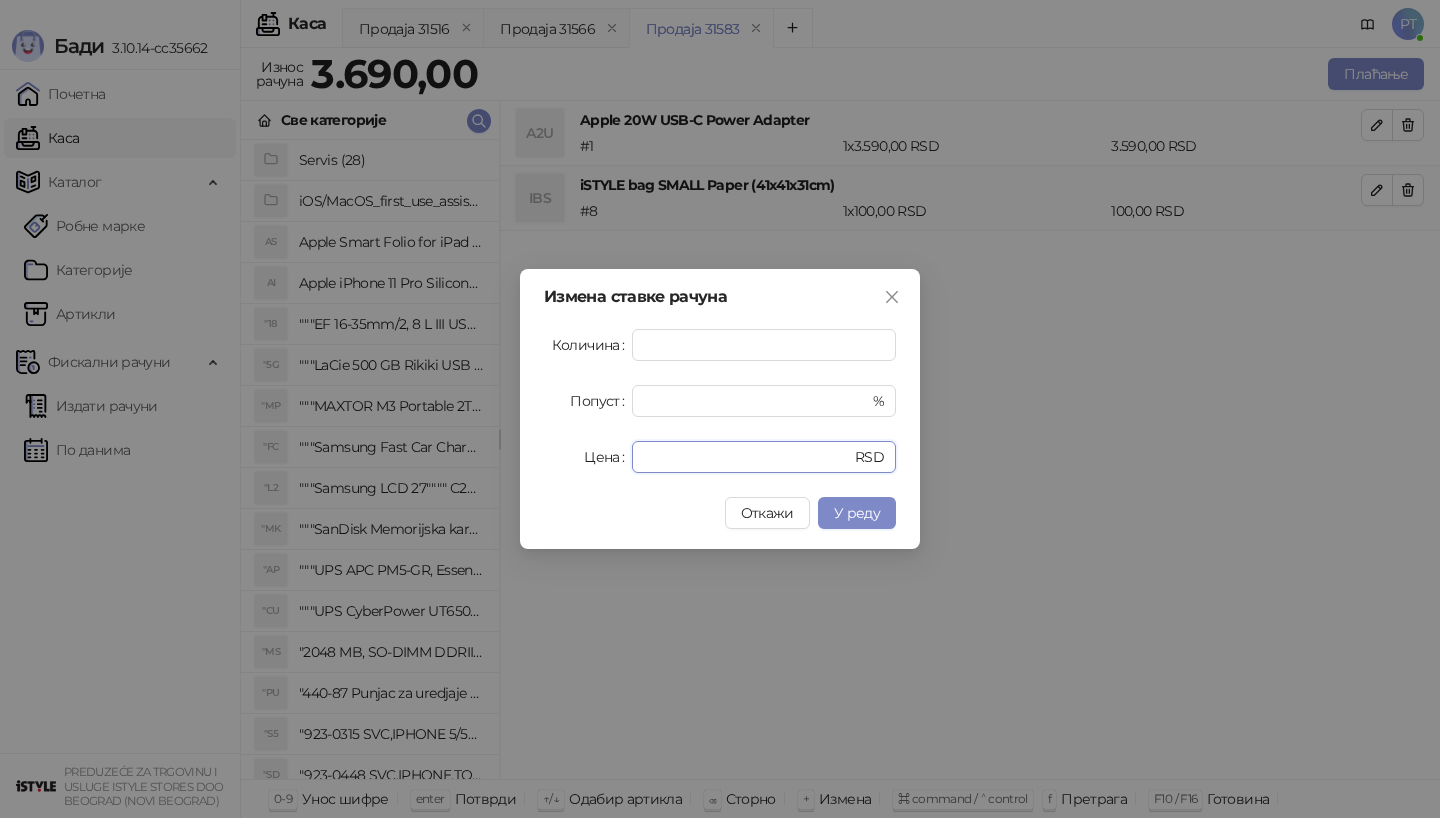 drag, startPoint x: 690, startPoint y: 456, endPoint x: 521, endPoint y: 455, distance: 169.00296 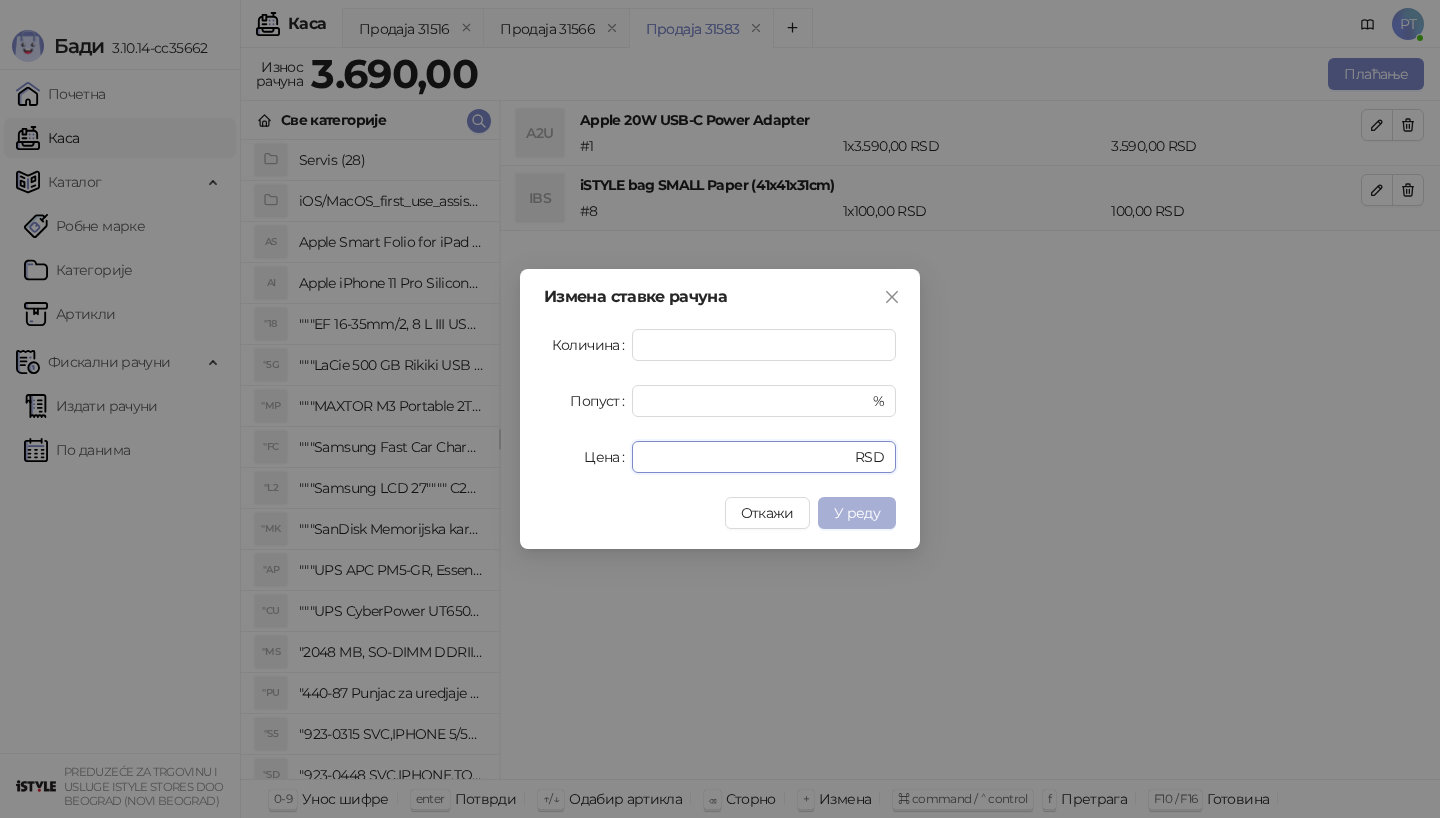 type on "****" 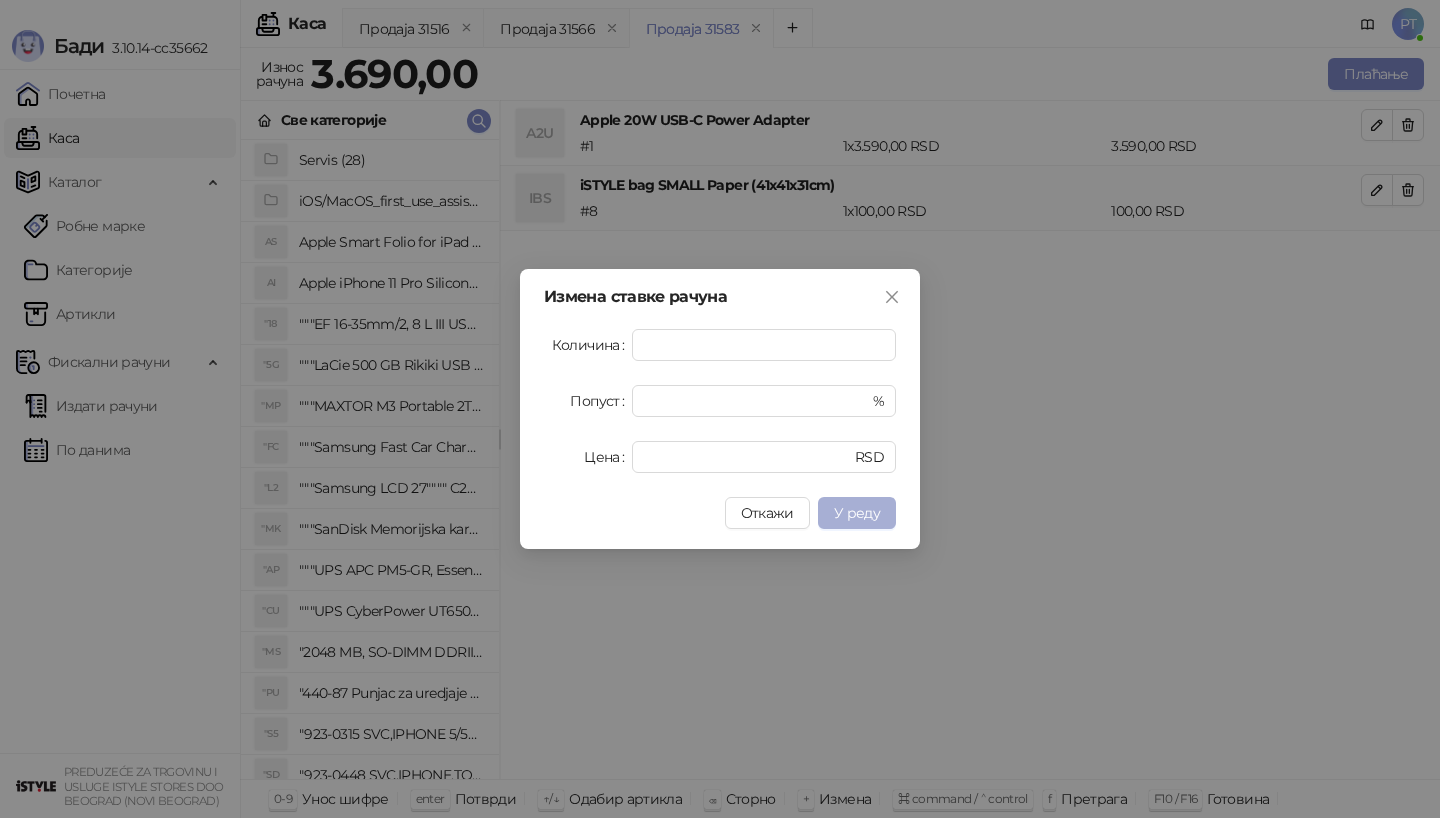 click on "У реду" at bounding box center (857, 513) 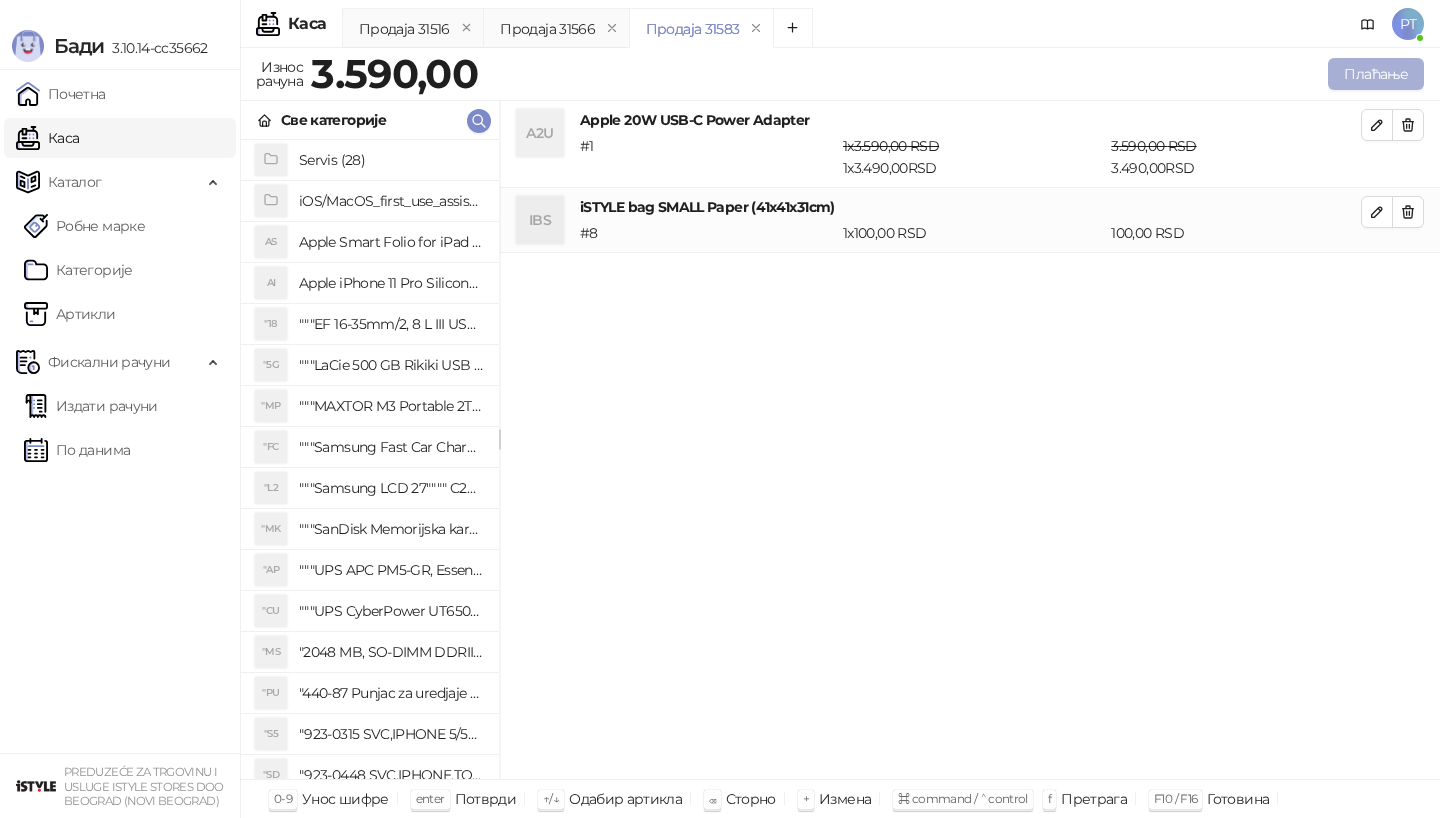 click on "Плаћање" at bounding box center [1376, 74] 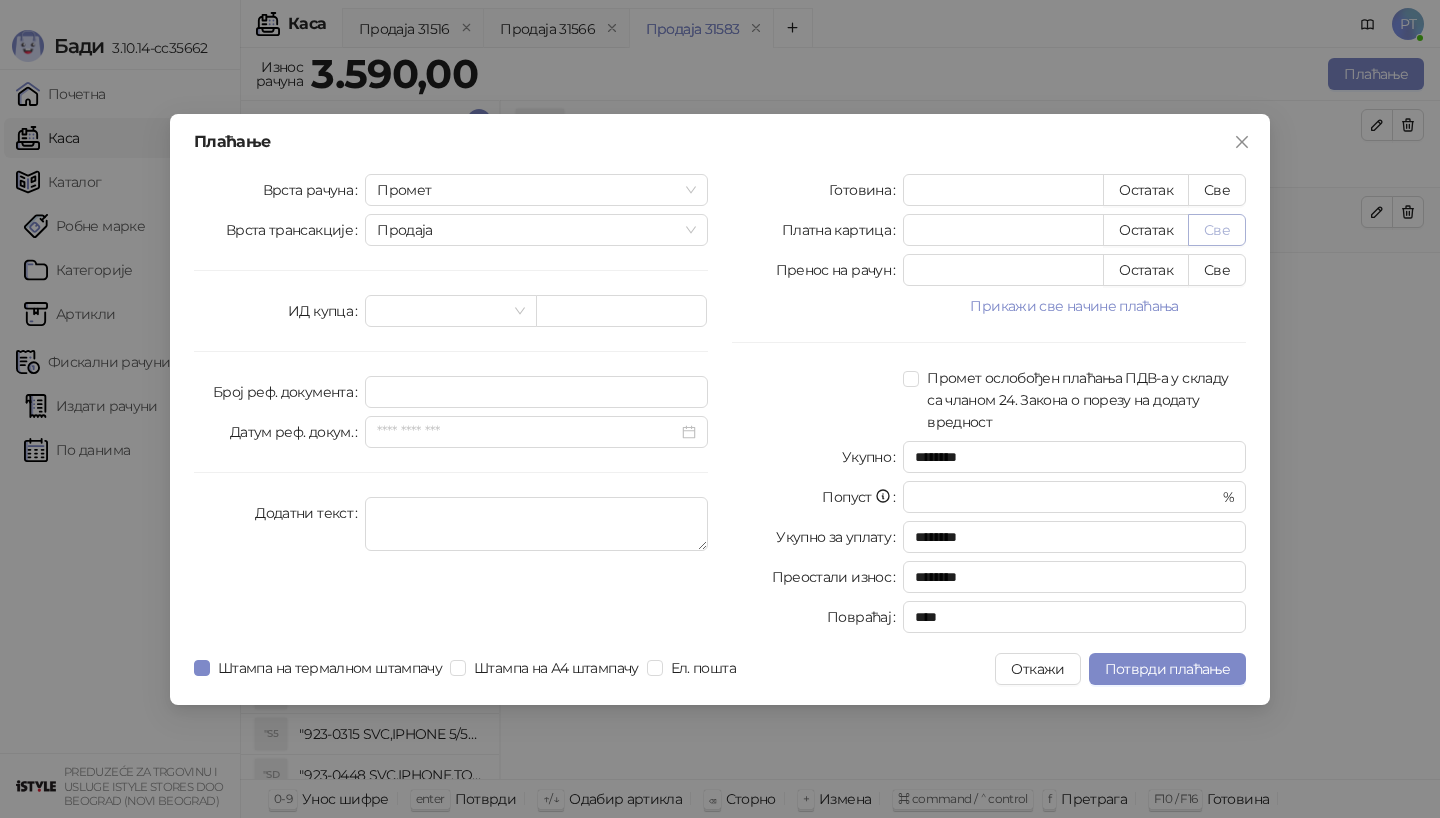 click on "Све" at bounding box center (1217, 230) 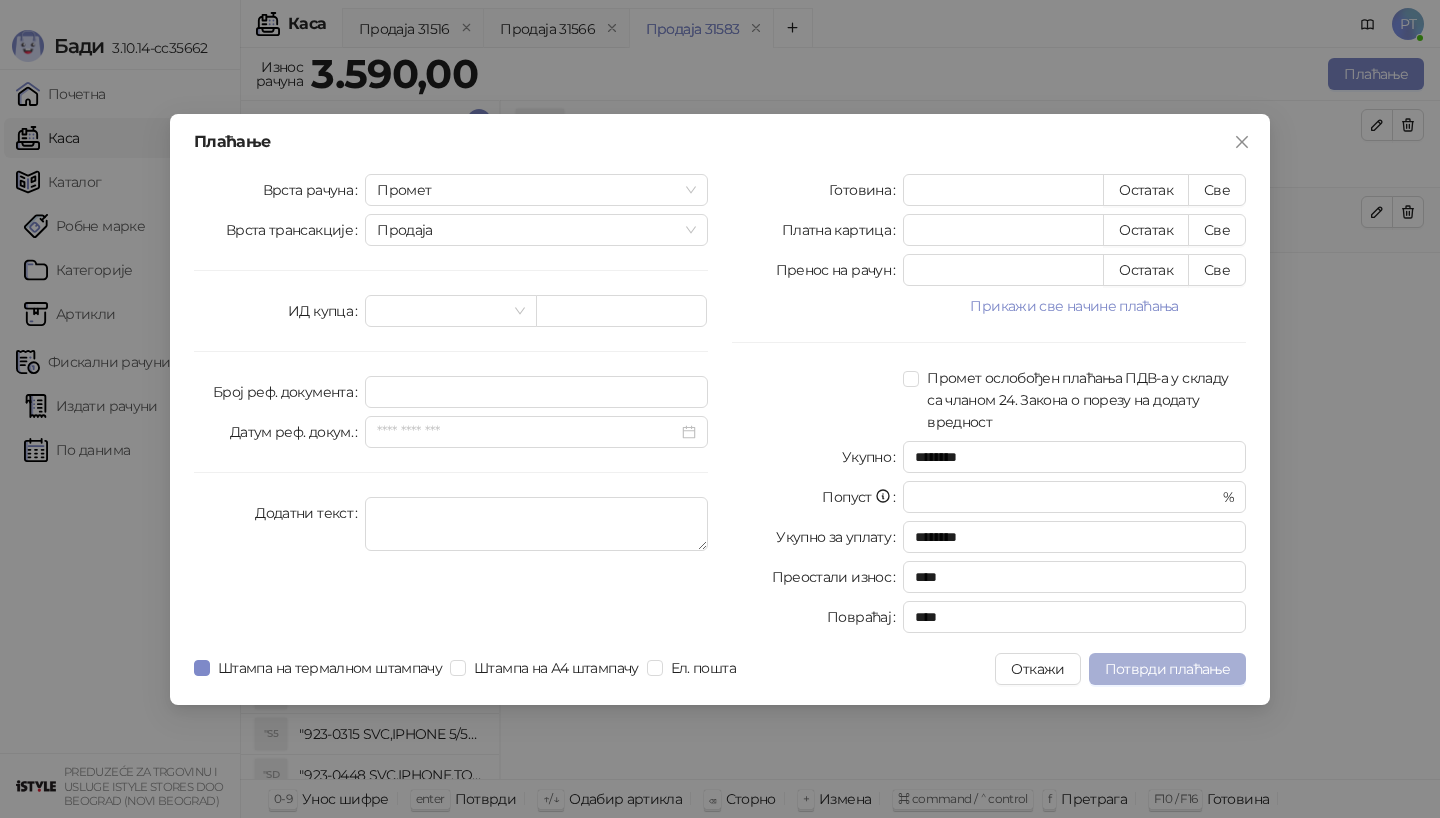 click on "Потврди плаћање" at bounding box center (1167, 669) 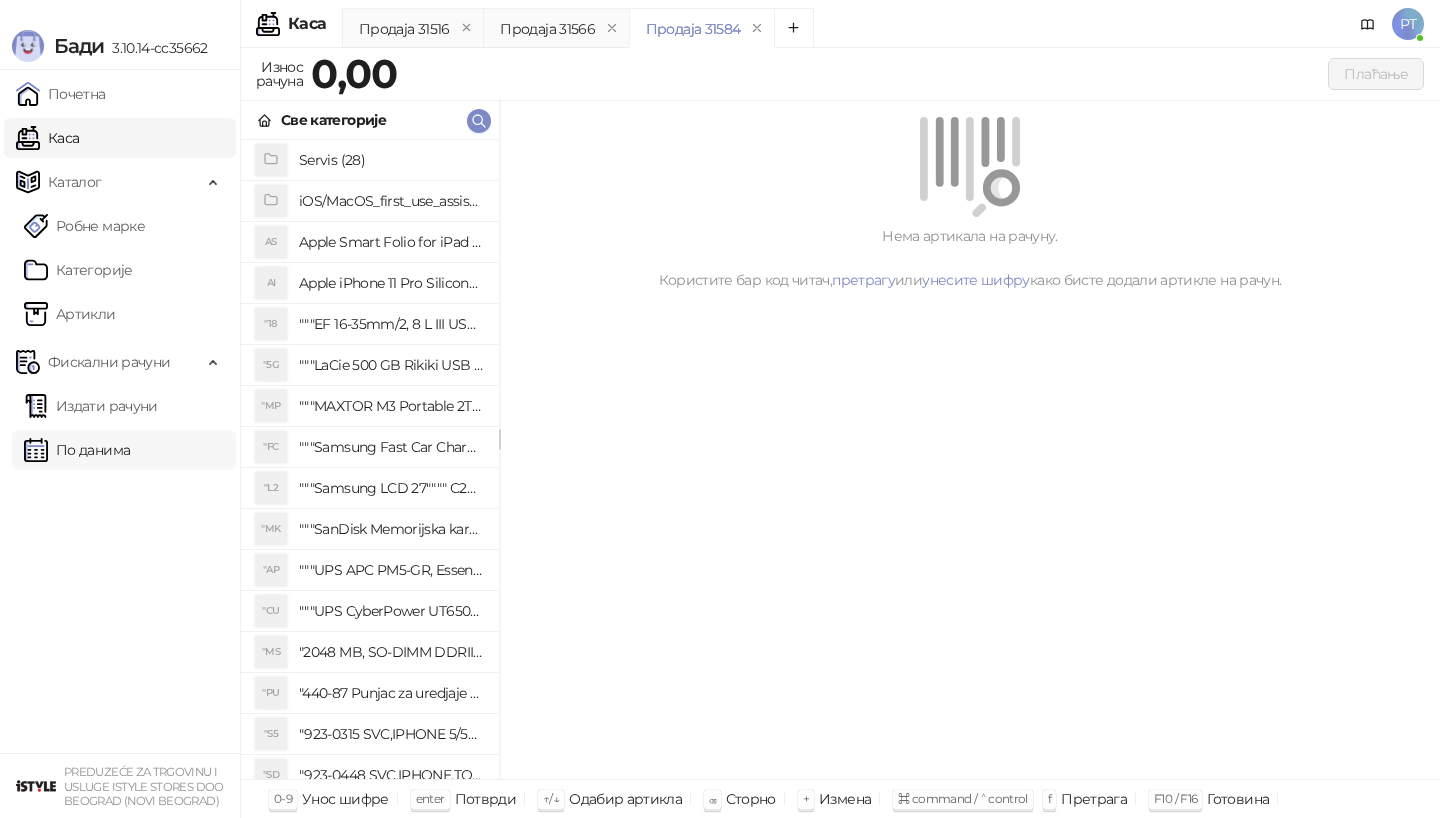 click on "По данима" at bounding box center (77, 450) 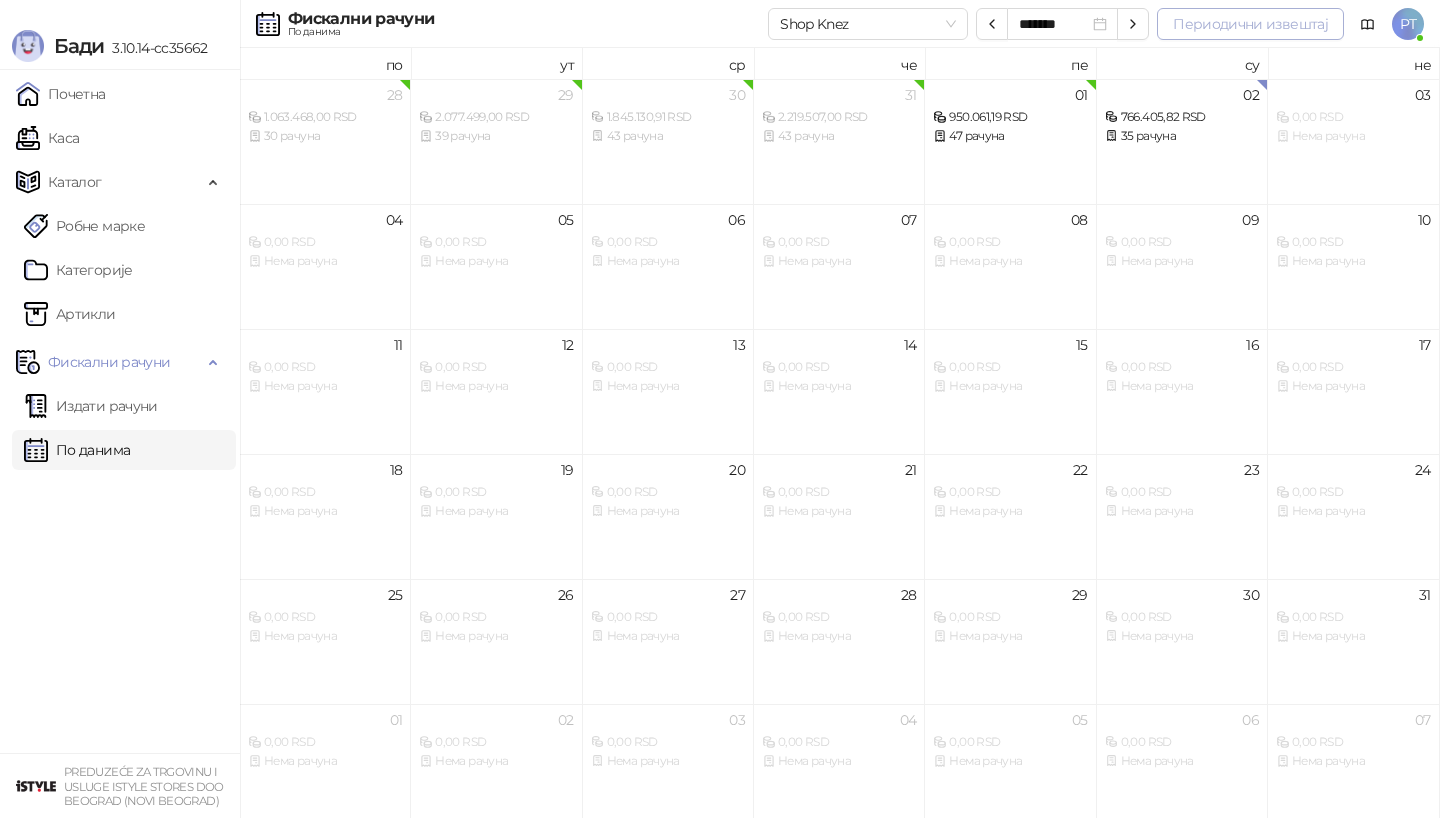 click on "Периодични извештај" at bounding box center (1250, 24) 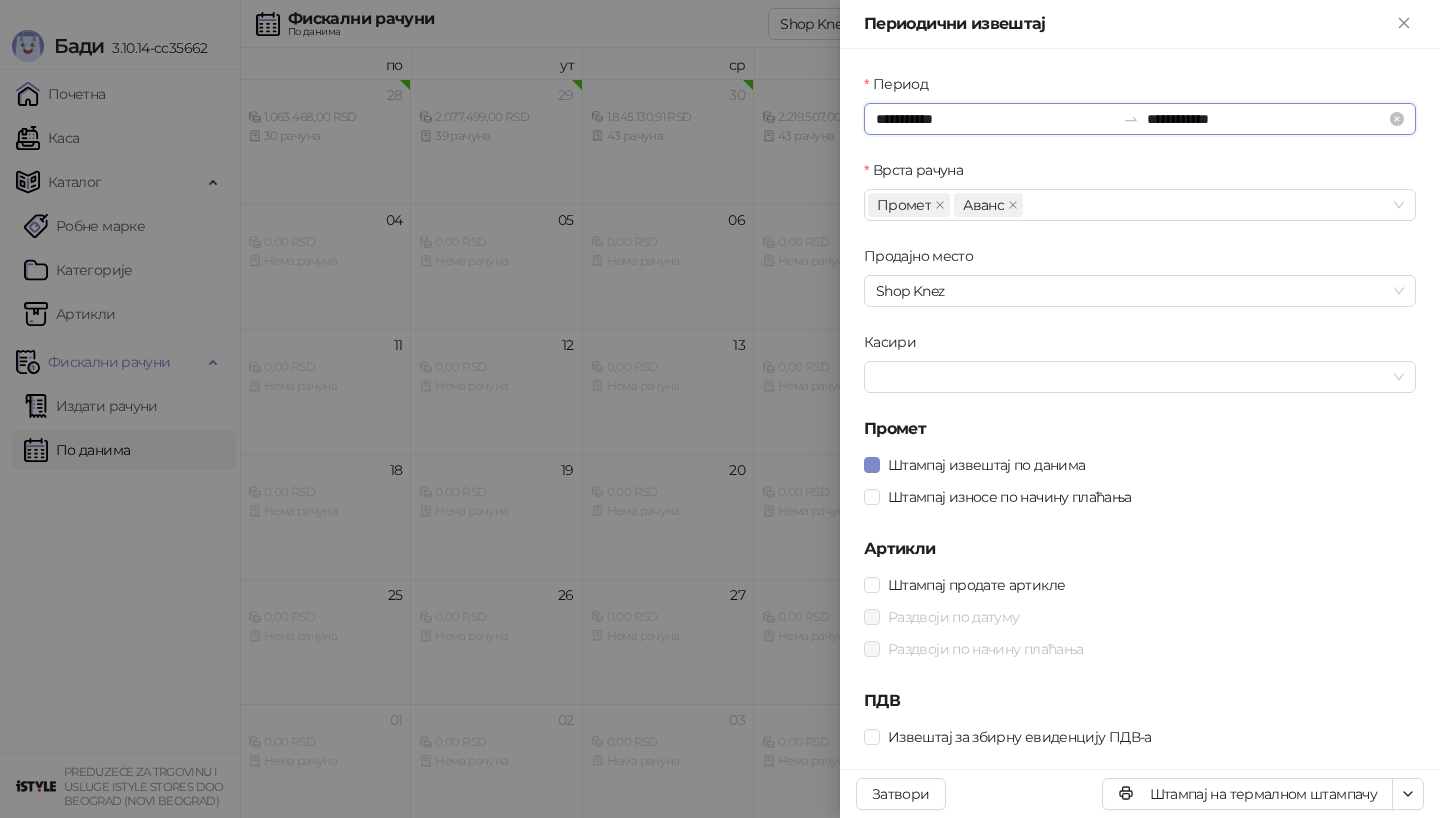 click on "**********" at bounding box center [995, 119] 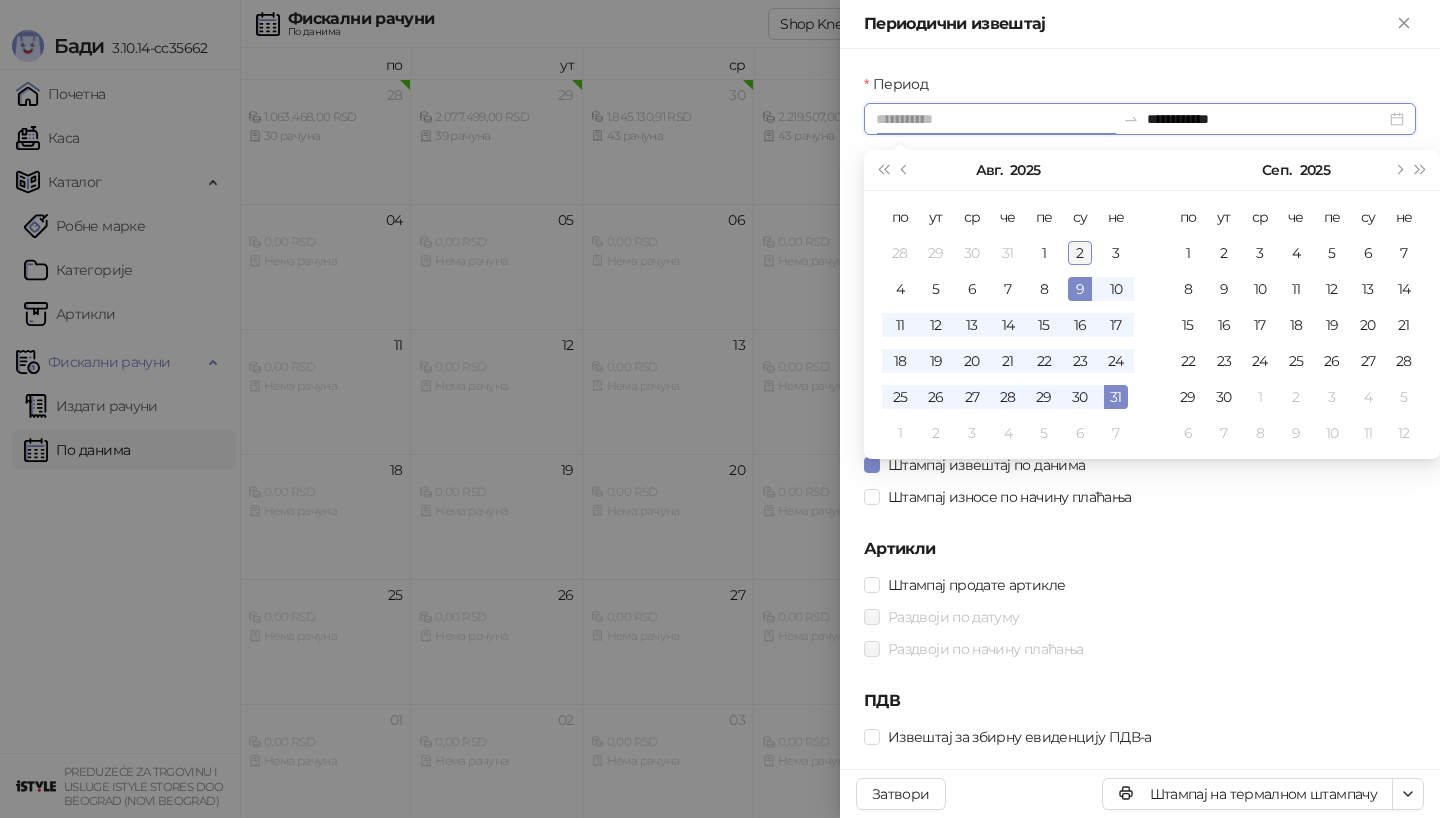 type on "**********" 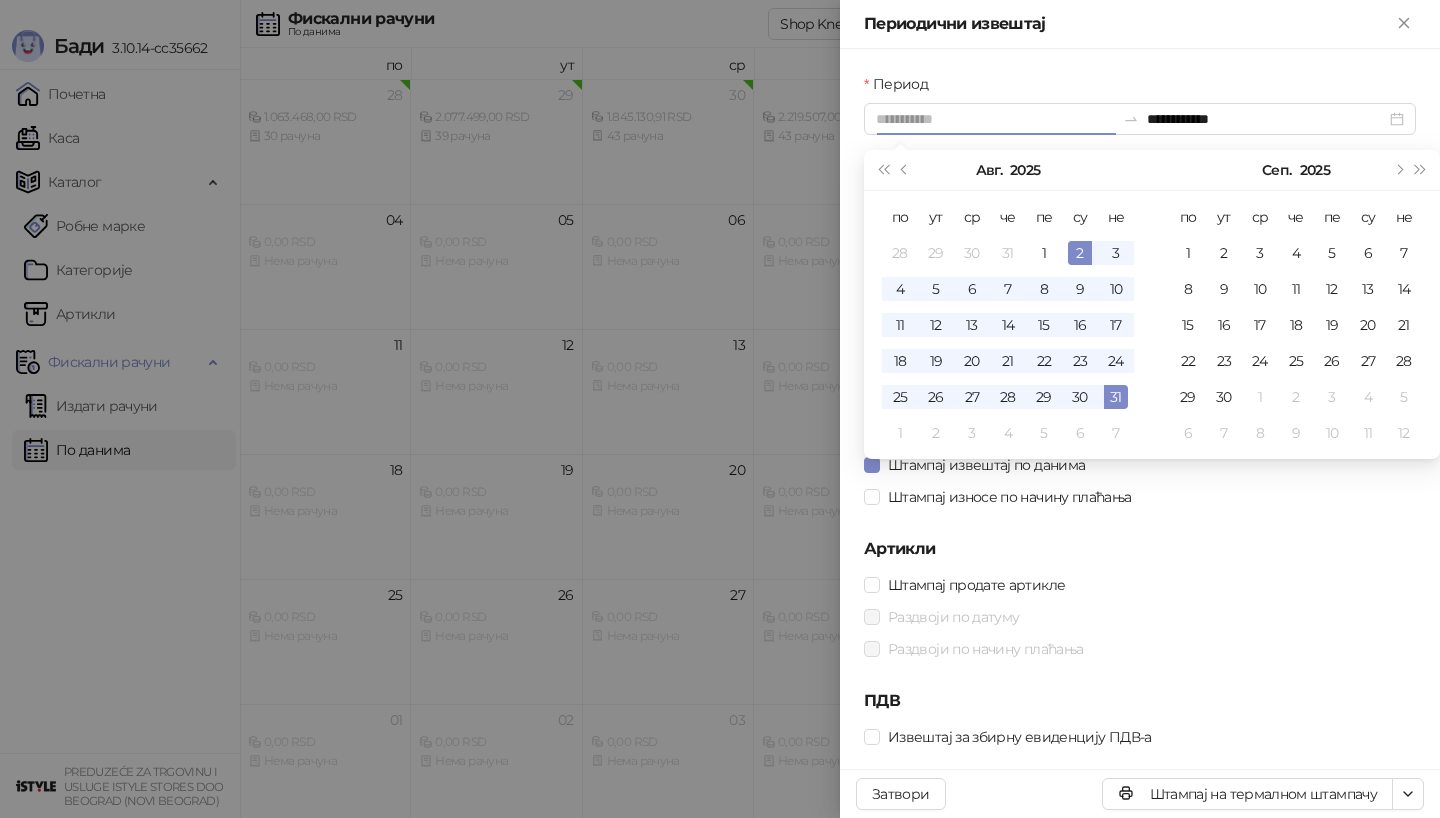 click on "2" at bounding box center [1080, 253] 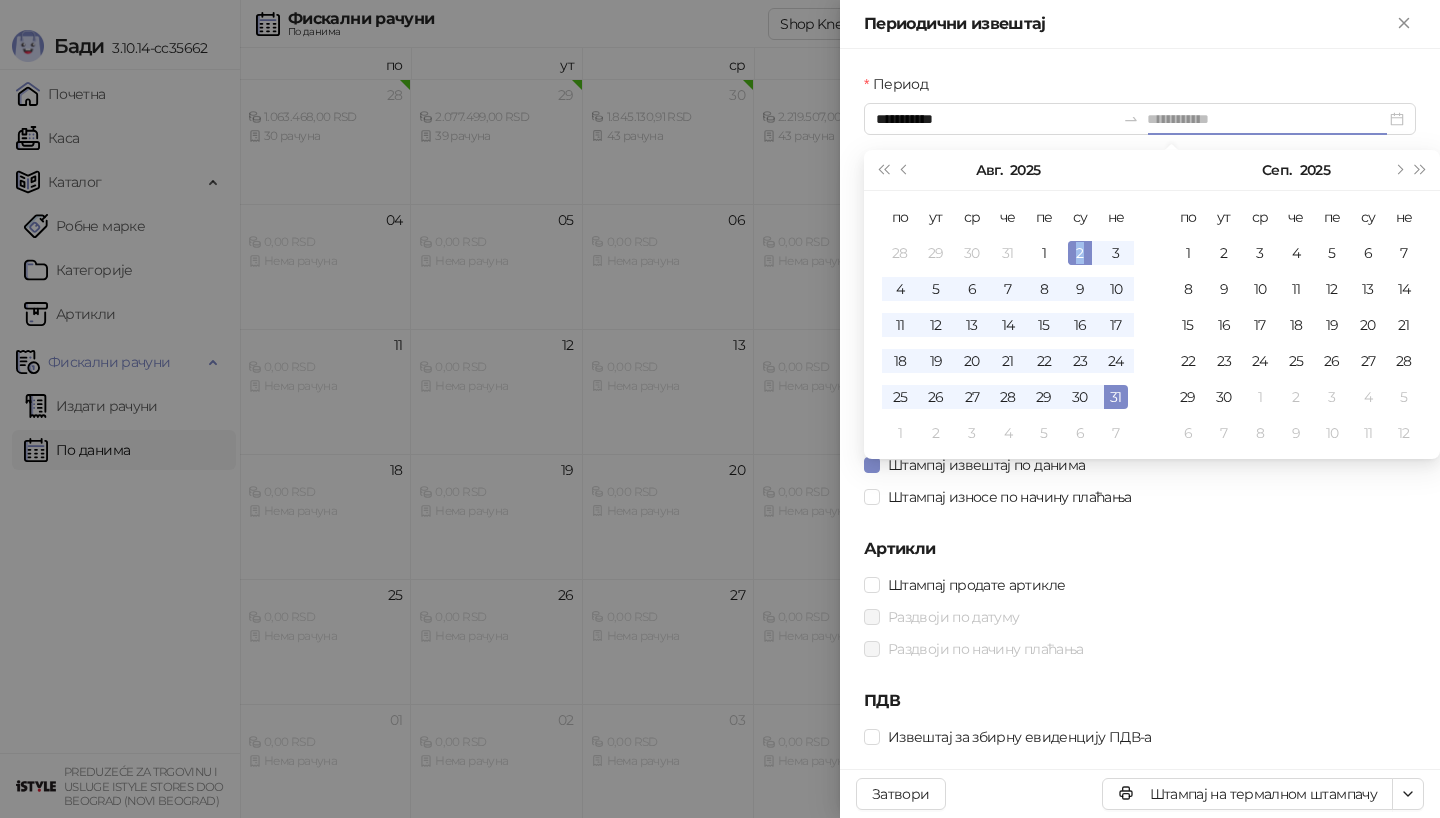 click on "2" at bounding box center (1080, 253) 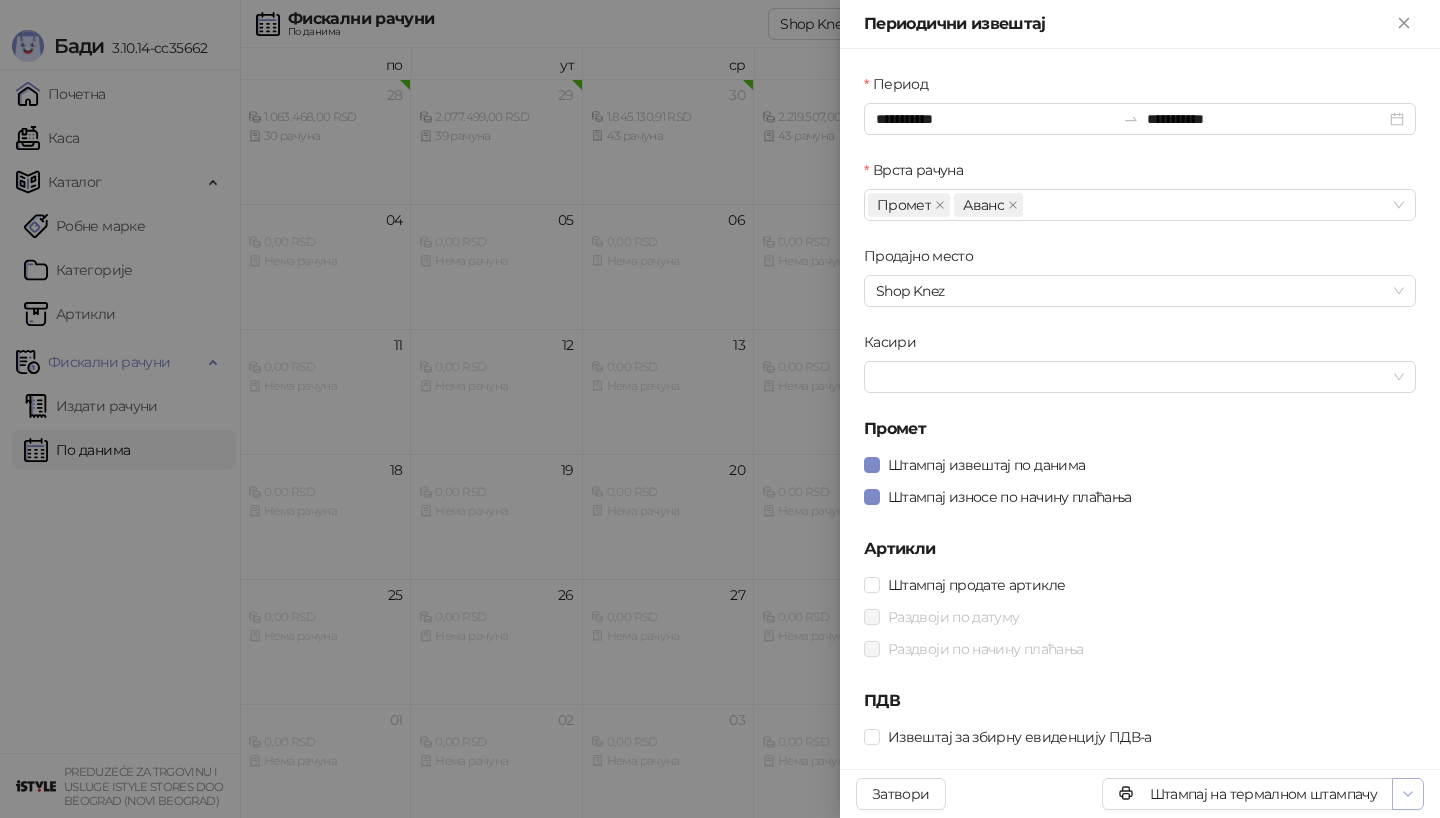 click 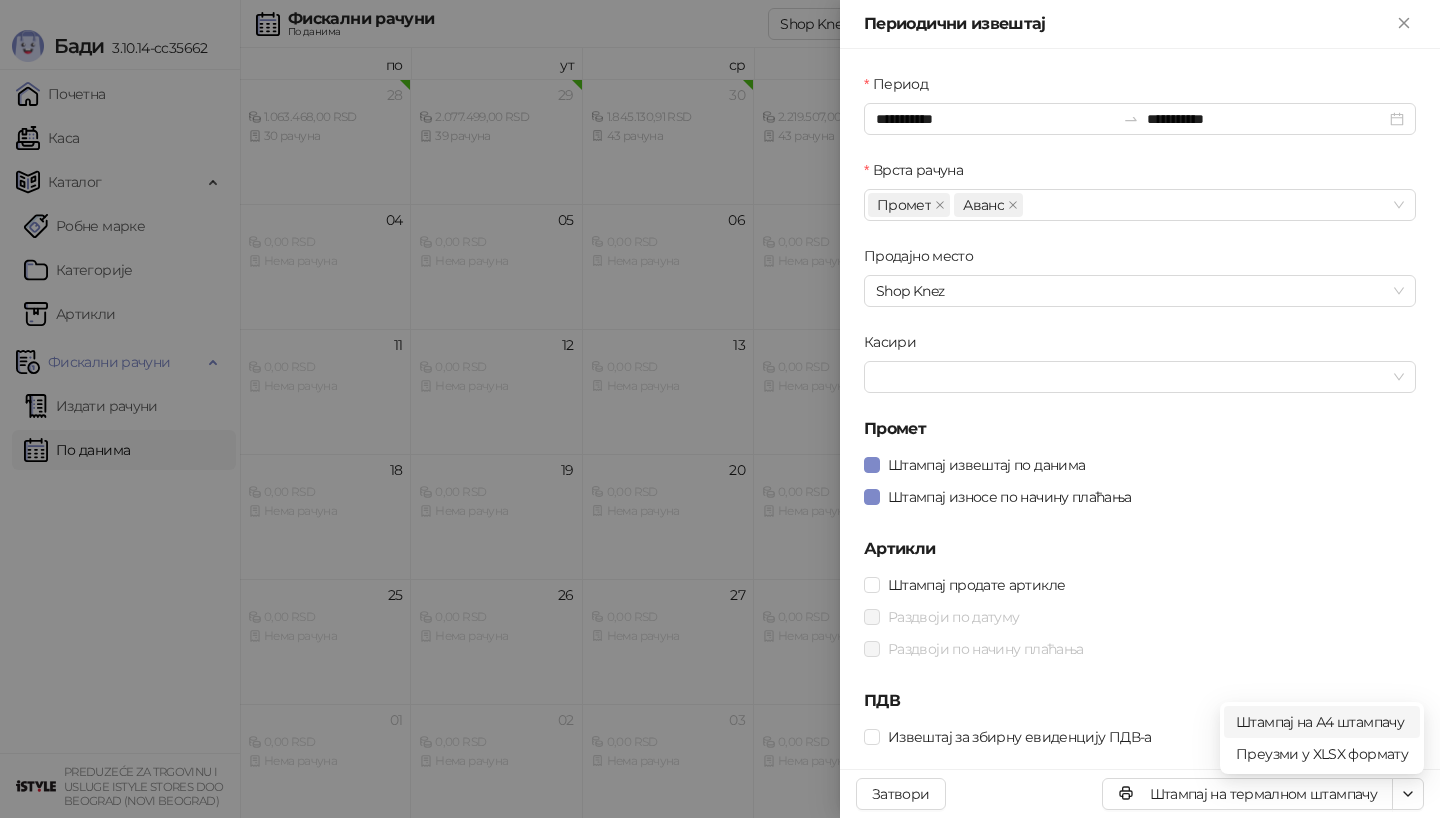 click on "Штампај на А4 штампачу" at bounding box center (1322, 722) 